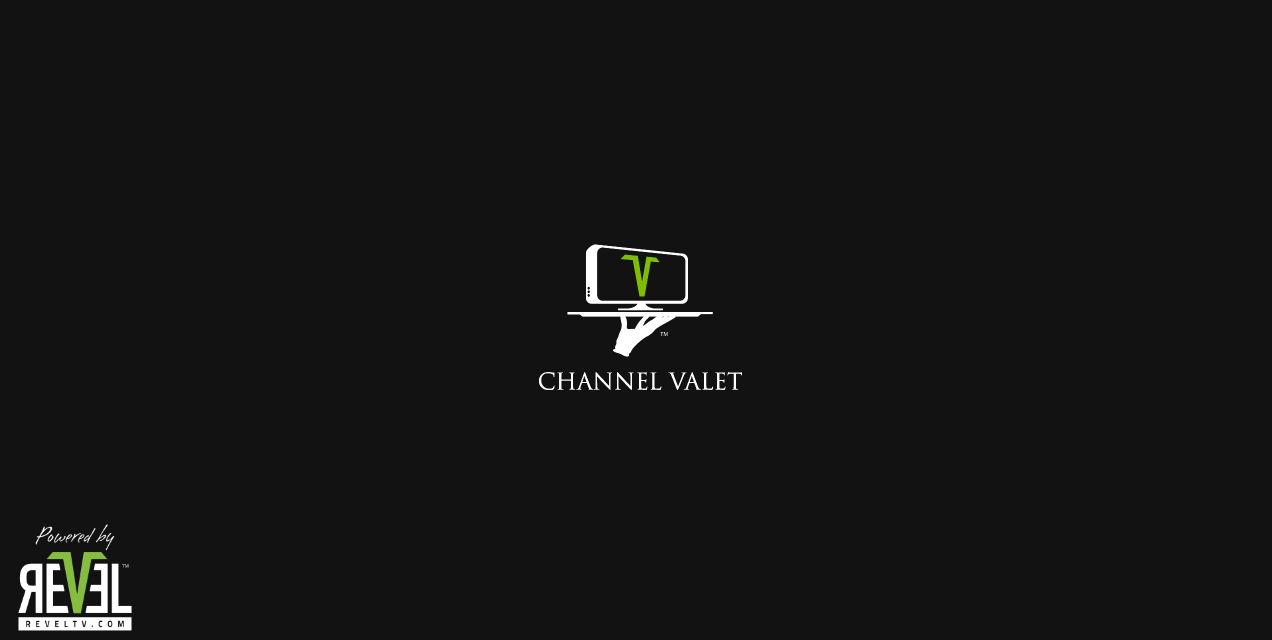 scroll, scrollTop: 0, scrollLeft: 0, axis: both 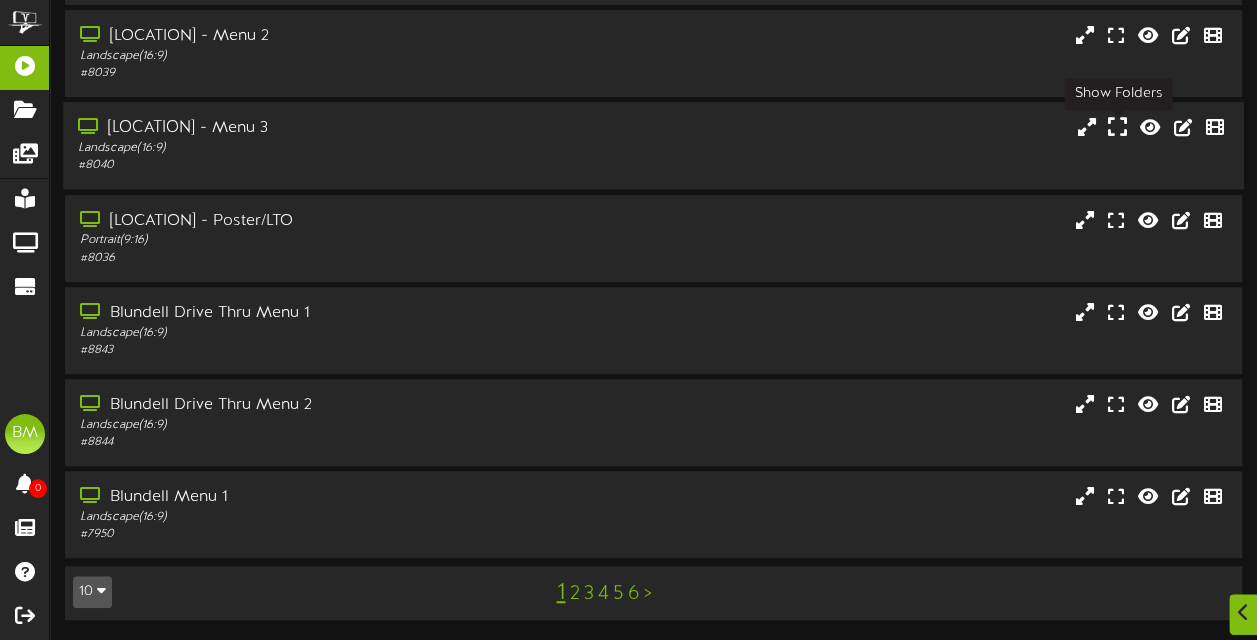 click at bounding box center [1117, 130] 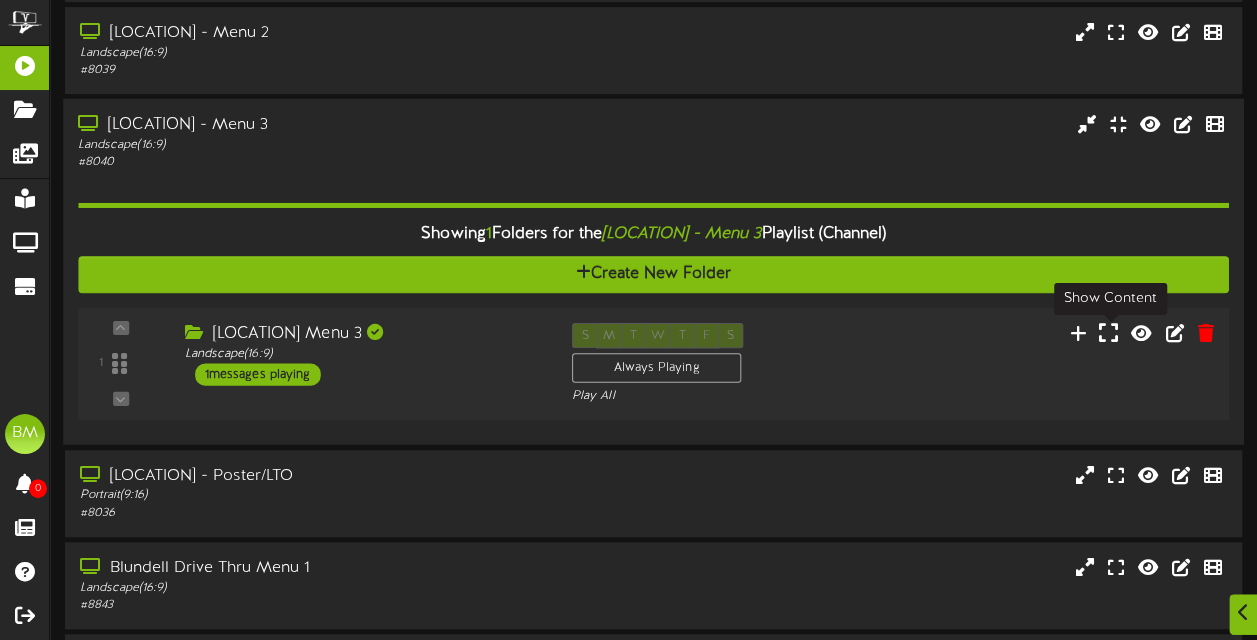 click at bounding box center (1108, 333) 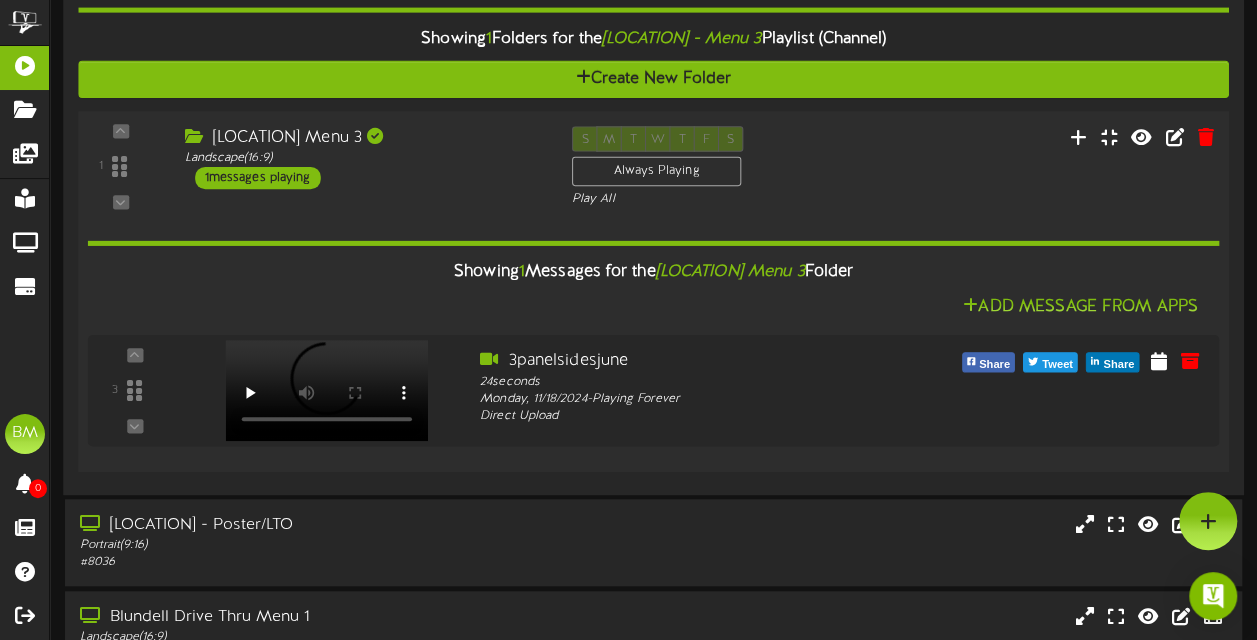 scroll, scrollTop: 644, scrollLeft: 0, axis: vertical 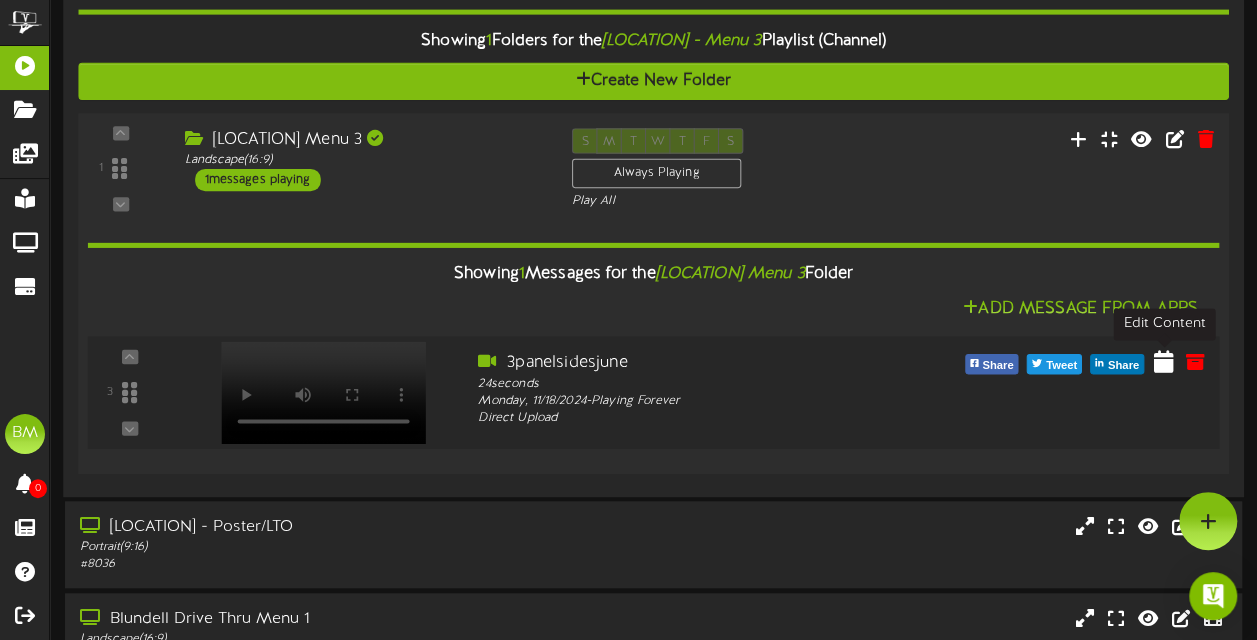 click at bounding box center [1164, 361] 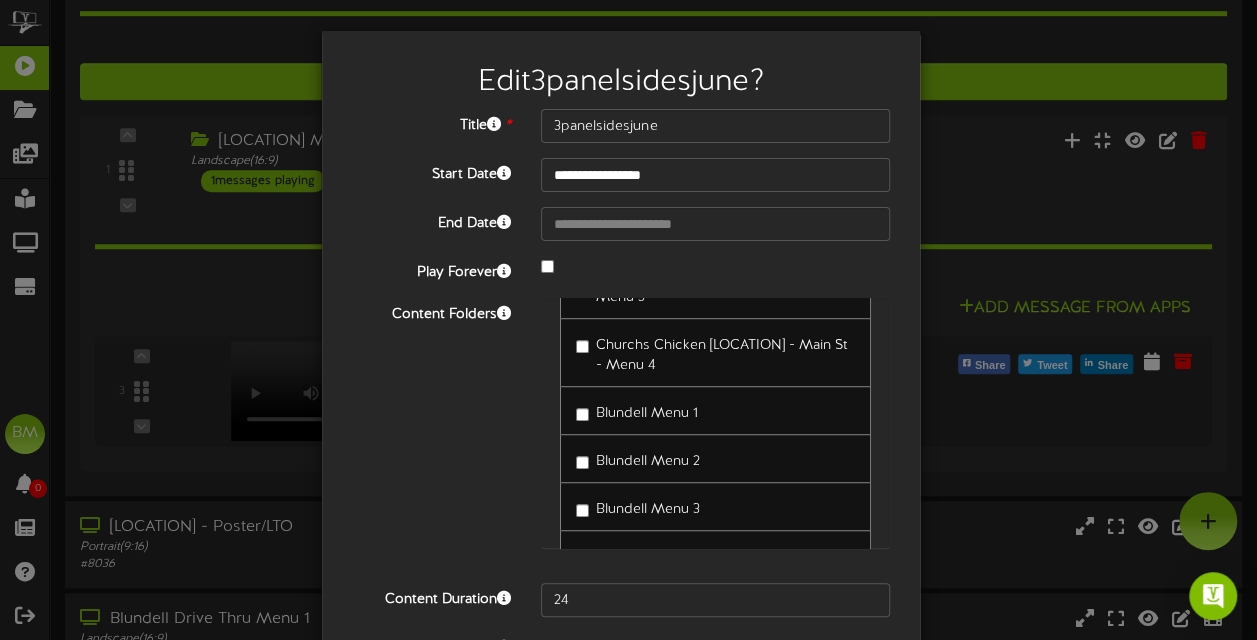 scroll, scrollTop: 800, scrollLeft: 0, axis: vertical 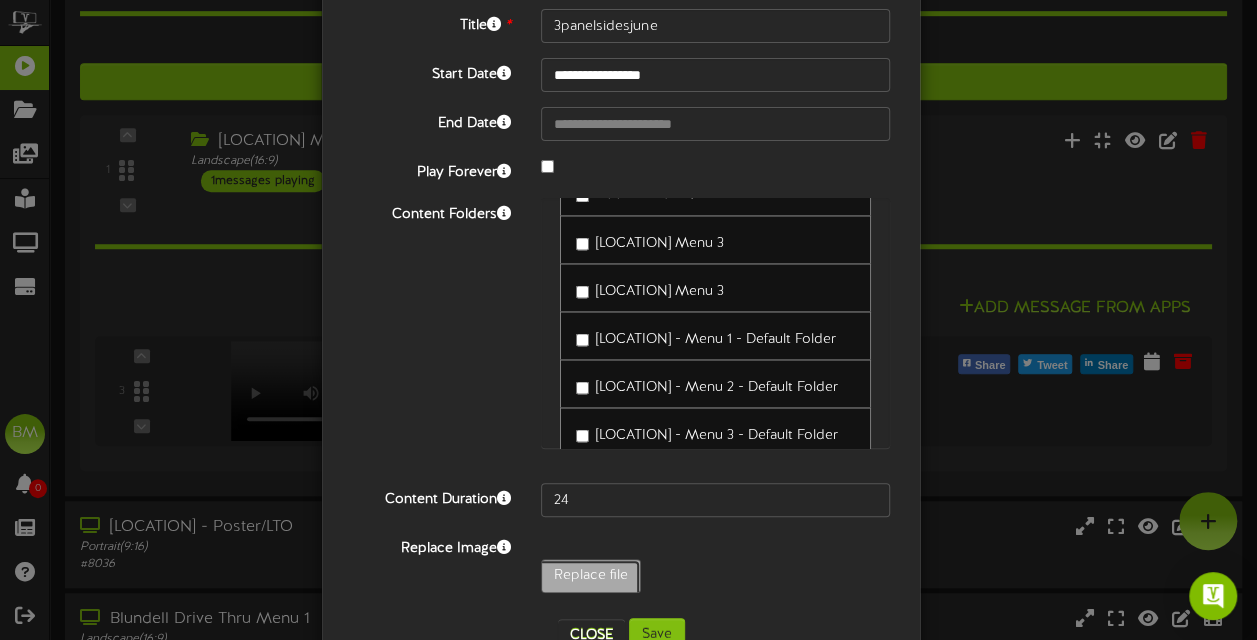click on "Replace file" at bounding box center (-448, 631) 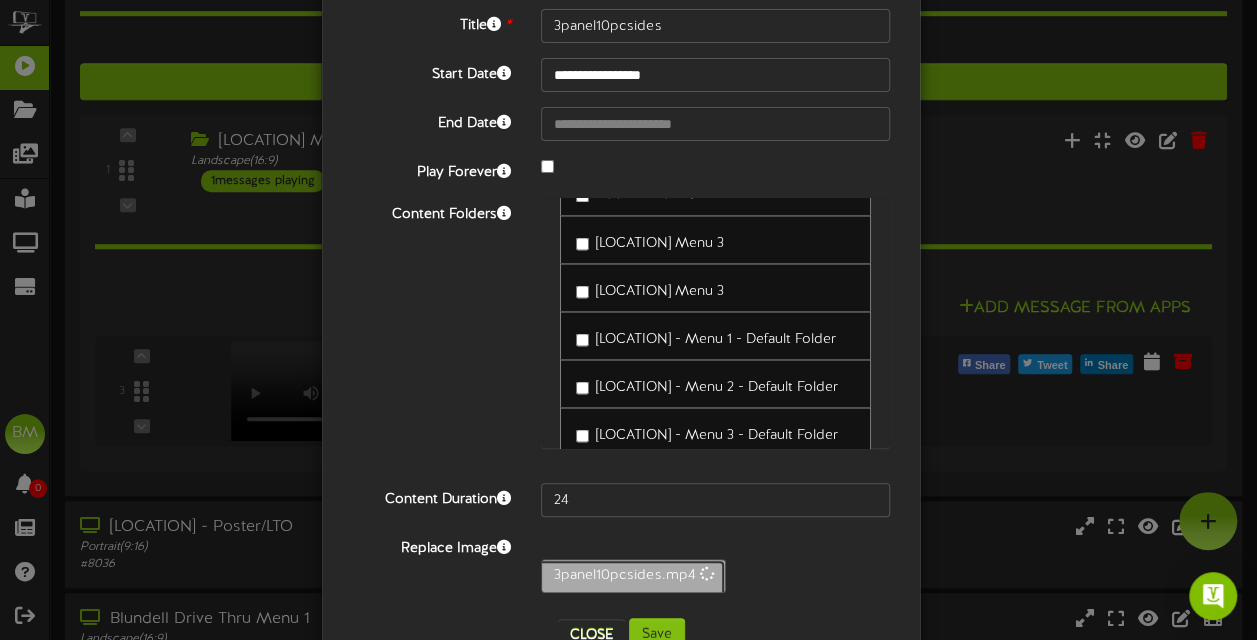 type on "36" 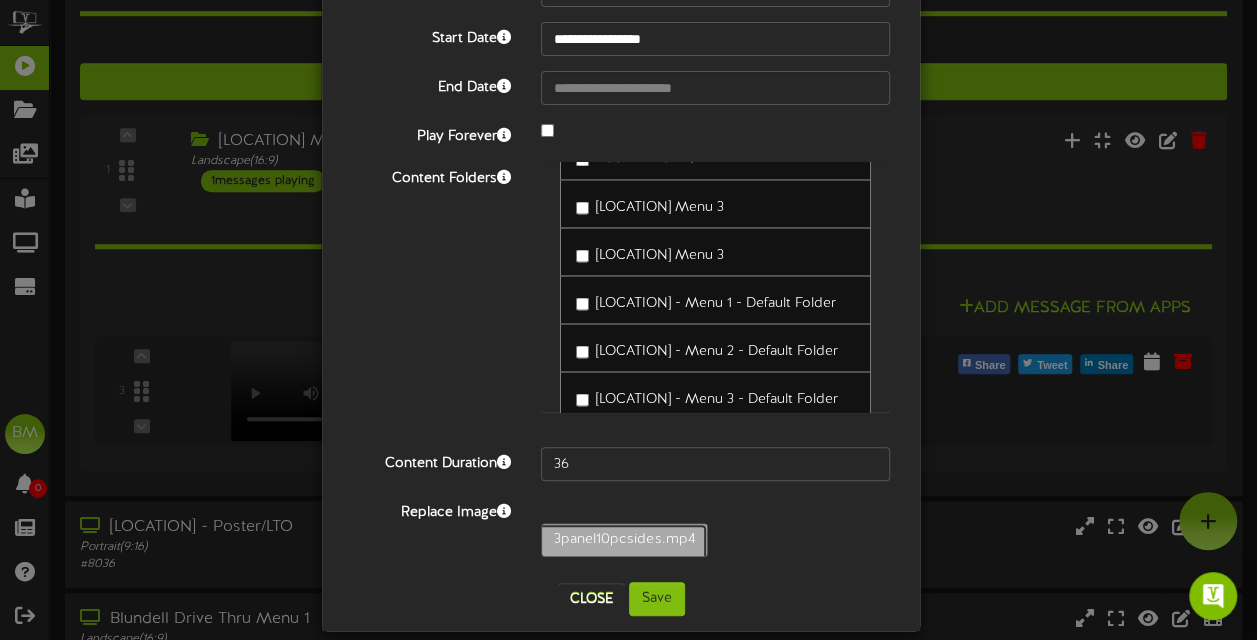 scroll, scrollTop: 156, scrollLeft: 0, axis: vertical 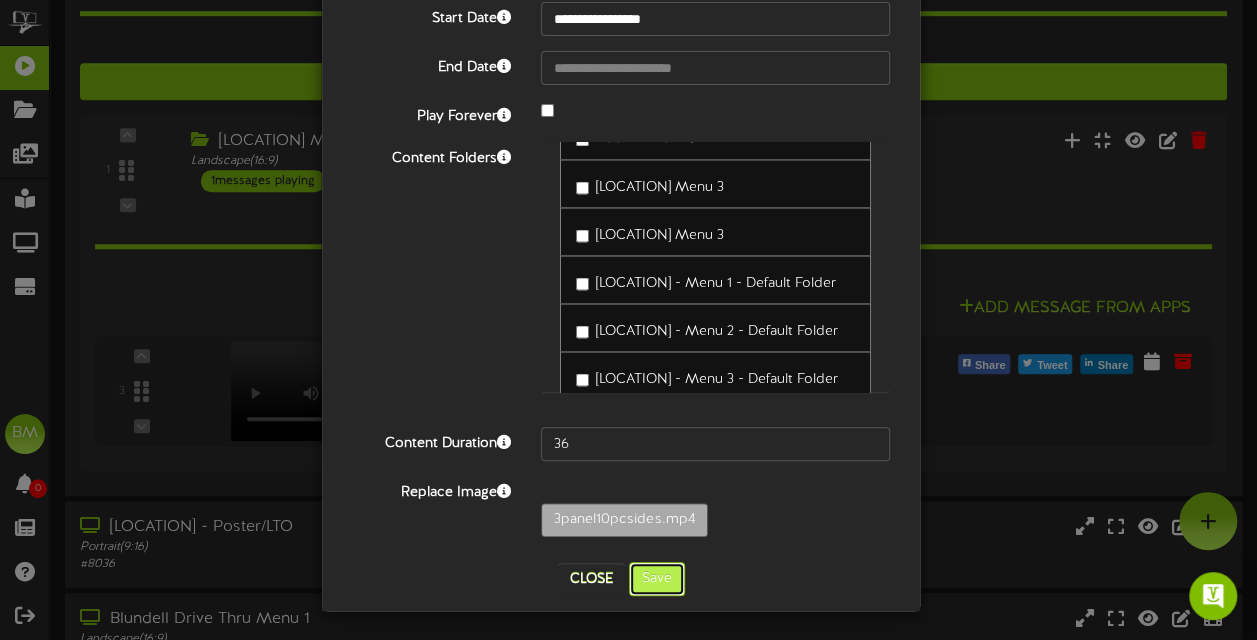 click on "Save" at bounding box center [657, 579] 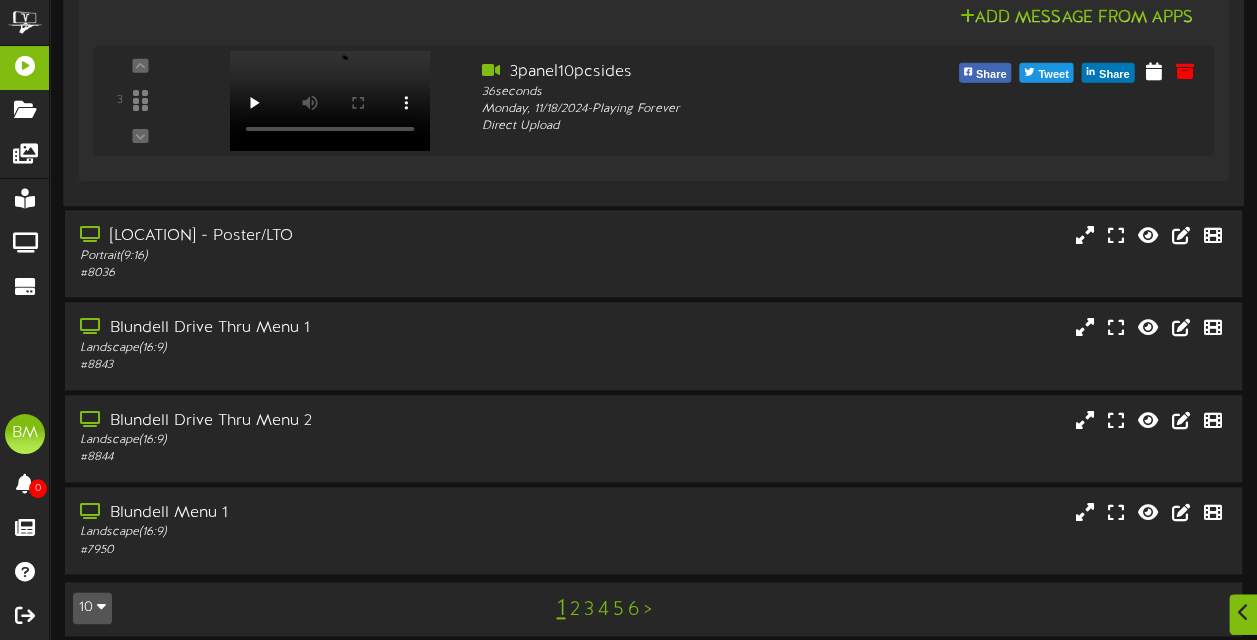 scroll, scrollTop: 952, scrollLeft: 0, axis: vertical 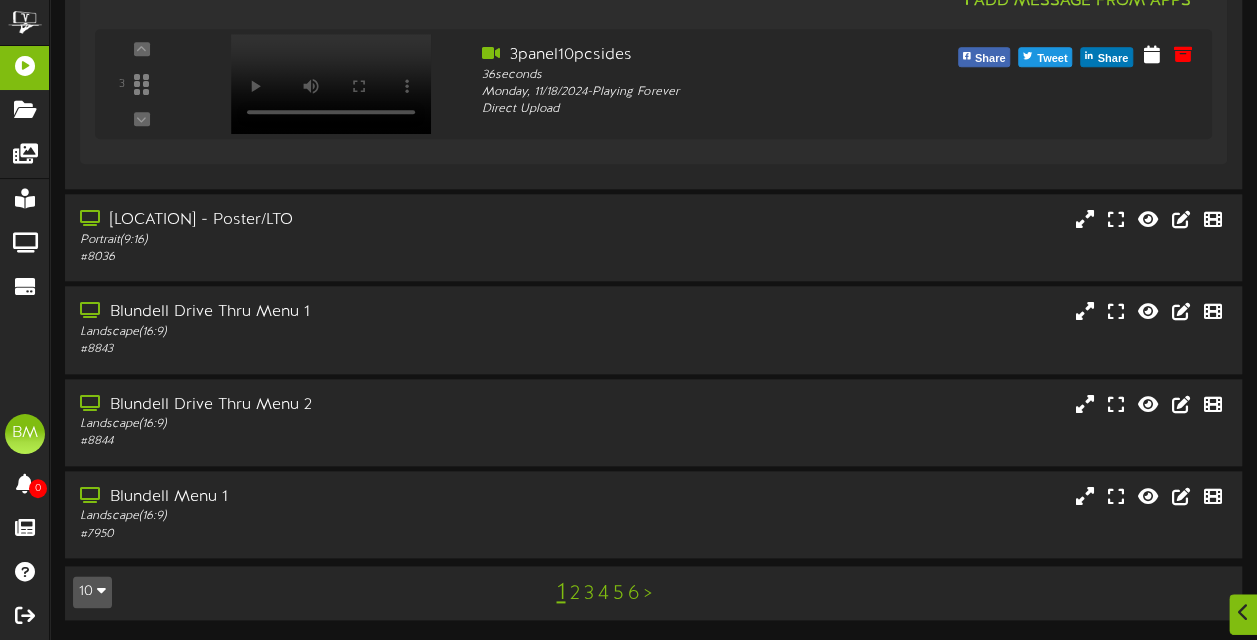 click on "2" at bounding box center (574, 594) 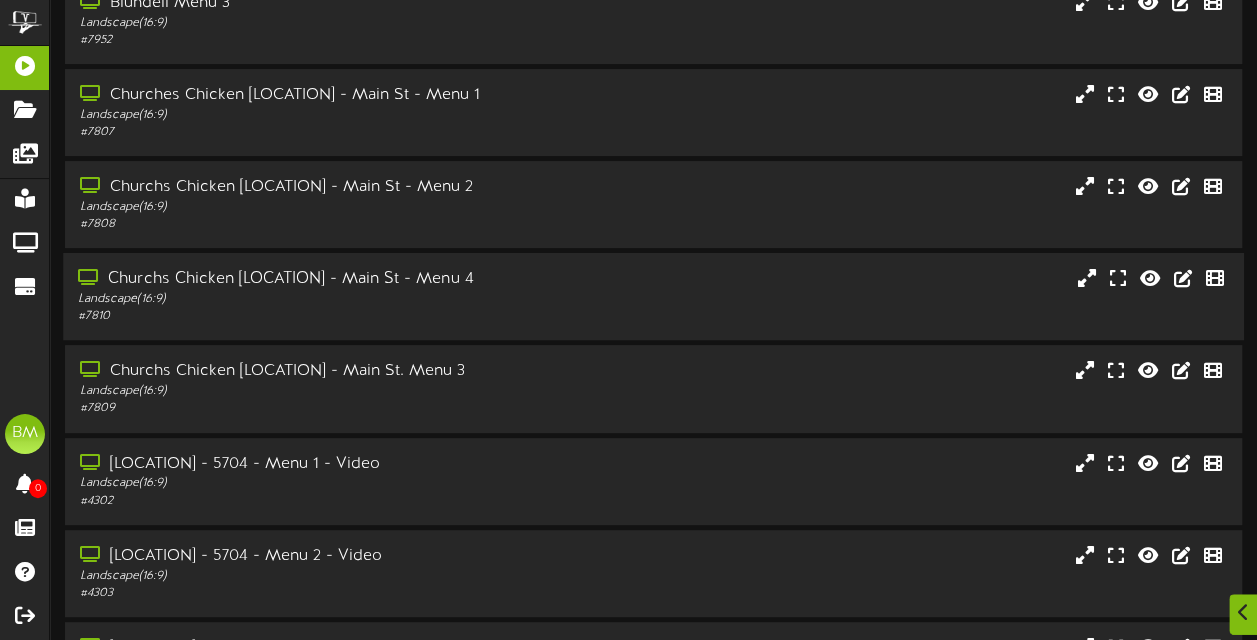 scroll, scrollTop: 451, scrollLeft: 0, axis: vertical 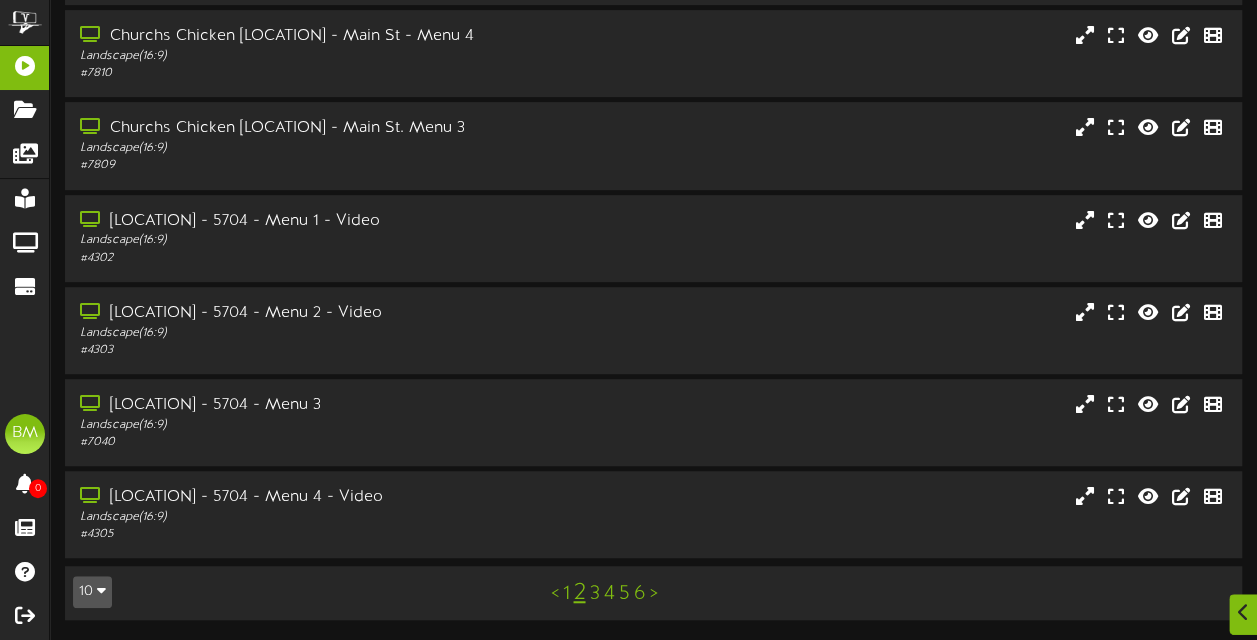 click on "<
1
2
3
4
5
6
>" at bounding box center [604, 593] 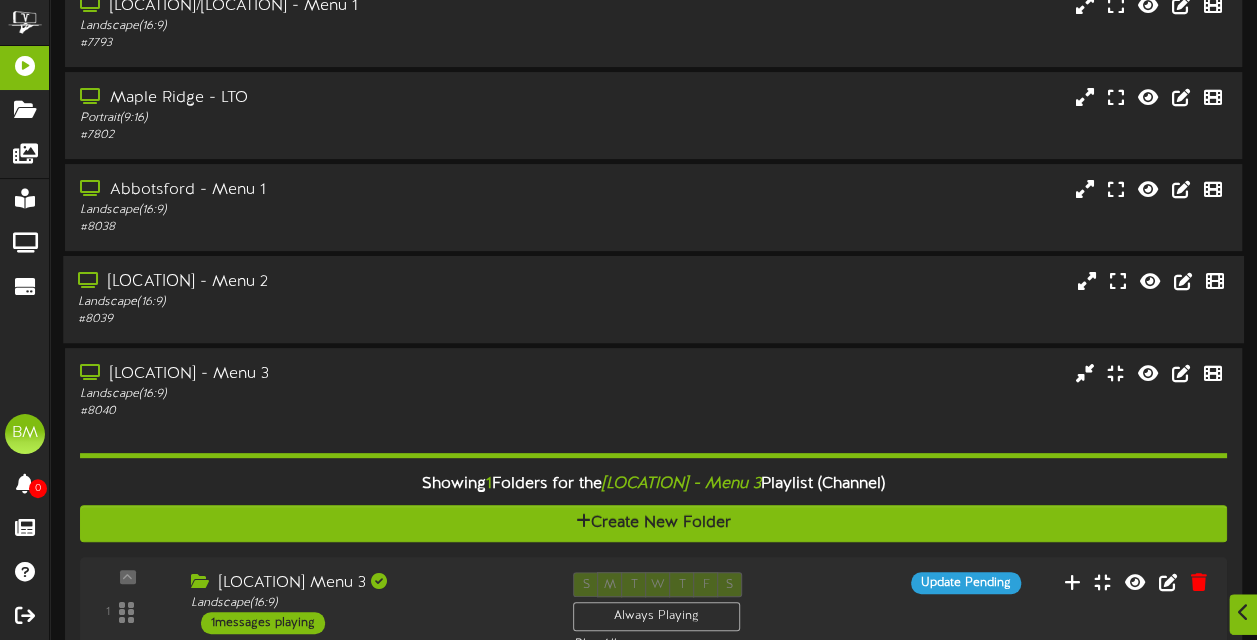 scroll, scrollTop: 300, scrollLeft: 0, axis: vertical 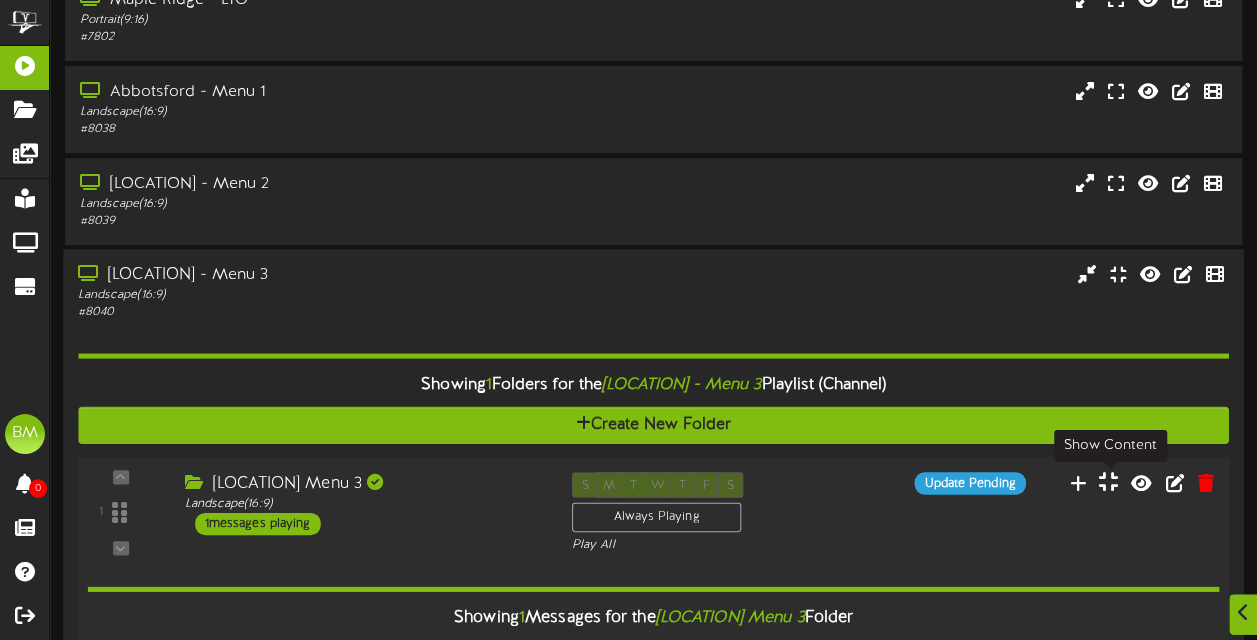 click at bounding box center (1108, 482) 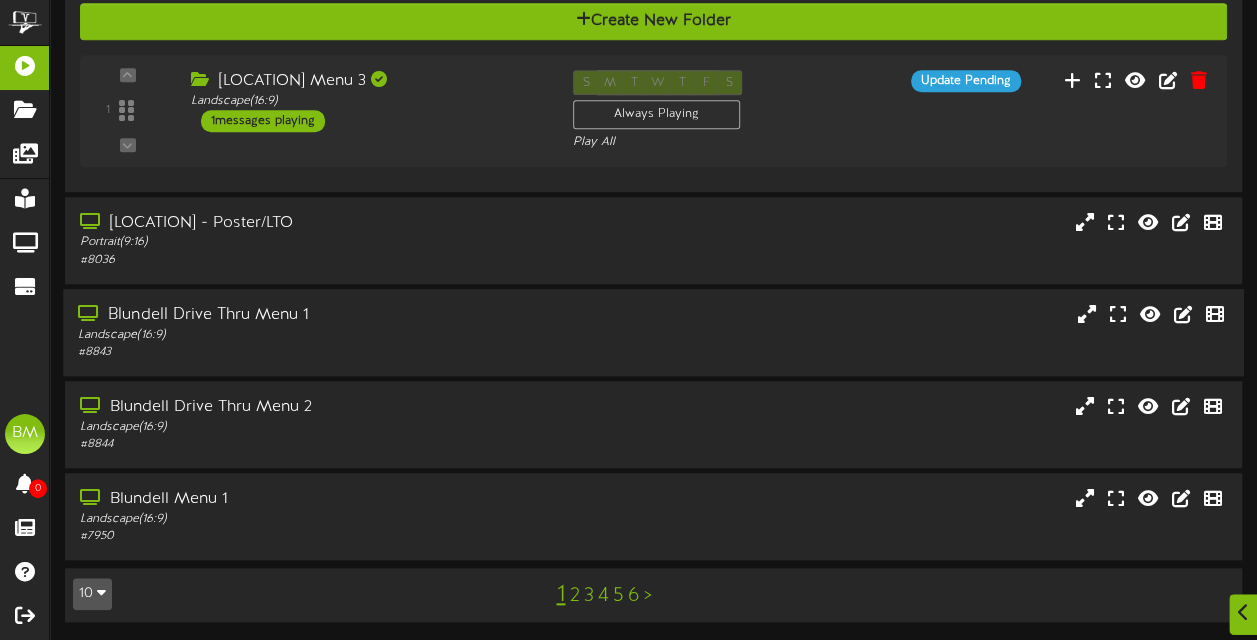 scroll, scrollTop: 707, scrollLeft: 0, axis: vertical 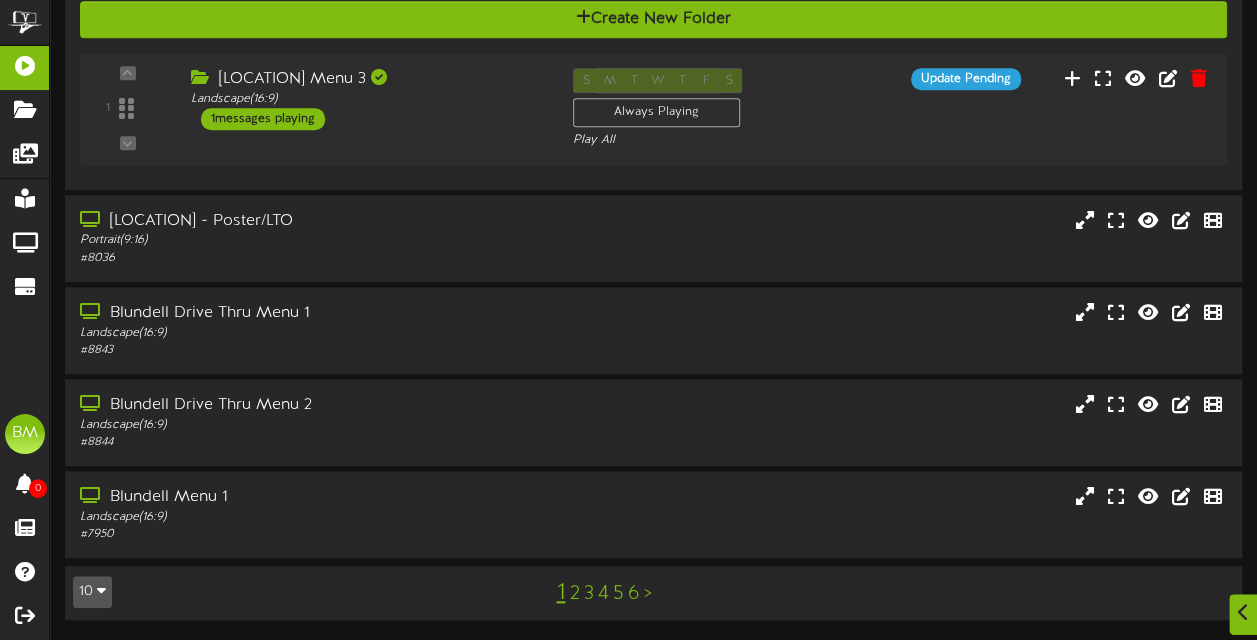 click on "2" at bounding box center (574, 594) 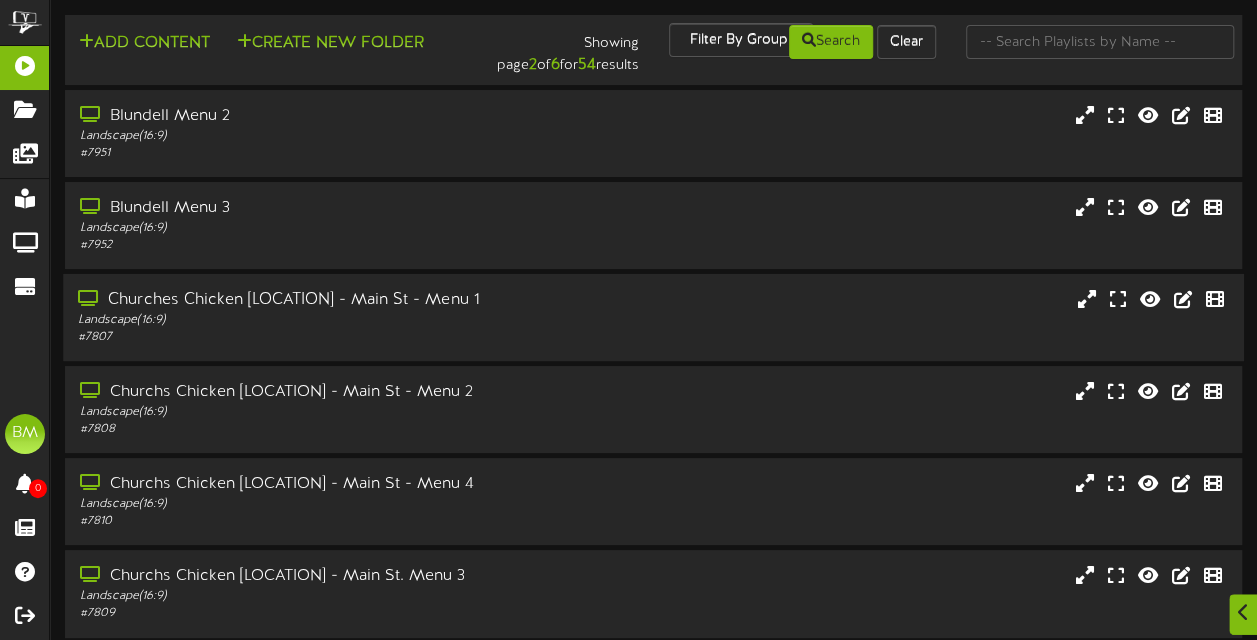 scroll, scrollTop: 100, scrollLeft: 0, axis: vertical 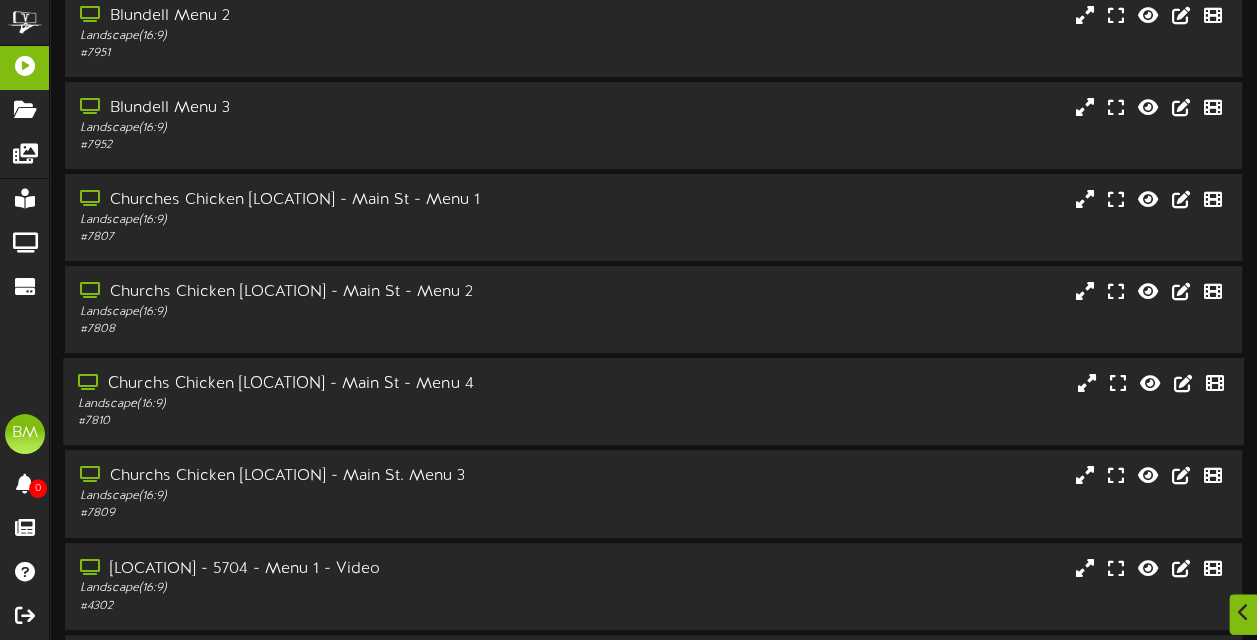 click on "Churchs Chicken [LOCATION] - Main St - Menu 4
Landscape  ( 16:9 )
# 7810" at bounding box center (653, 401) 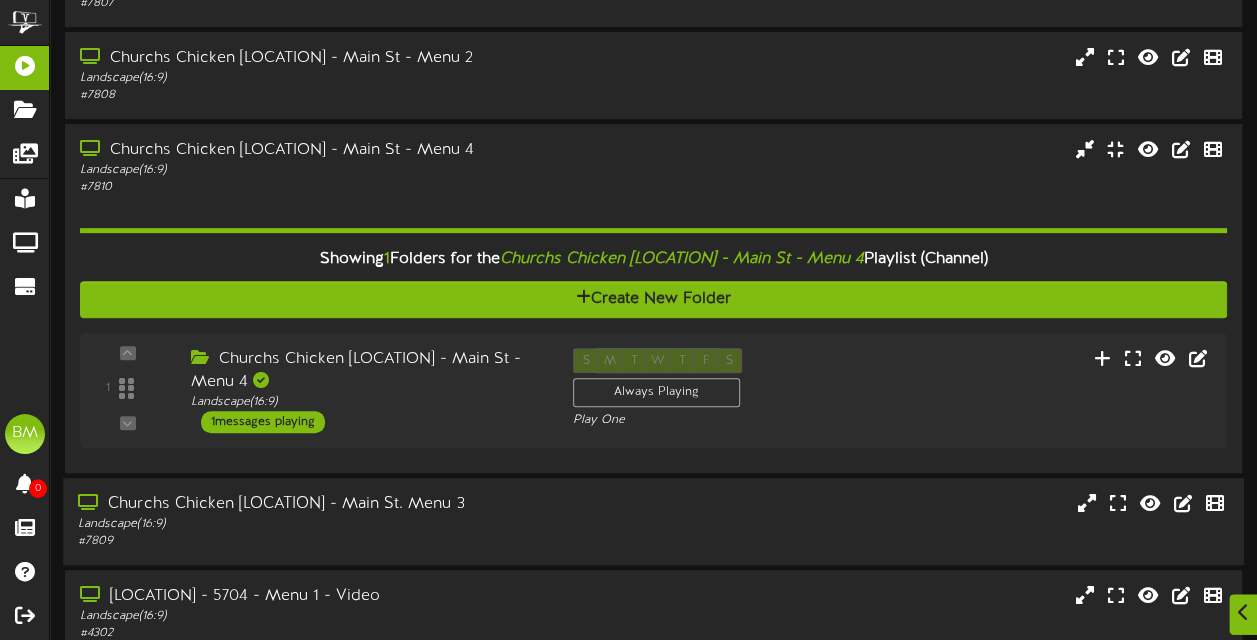 scroll, scrollTop: 400, scrollLeft: 0, axis: vertical 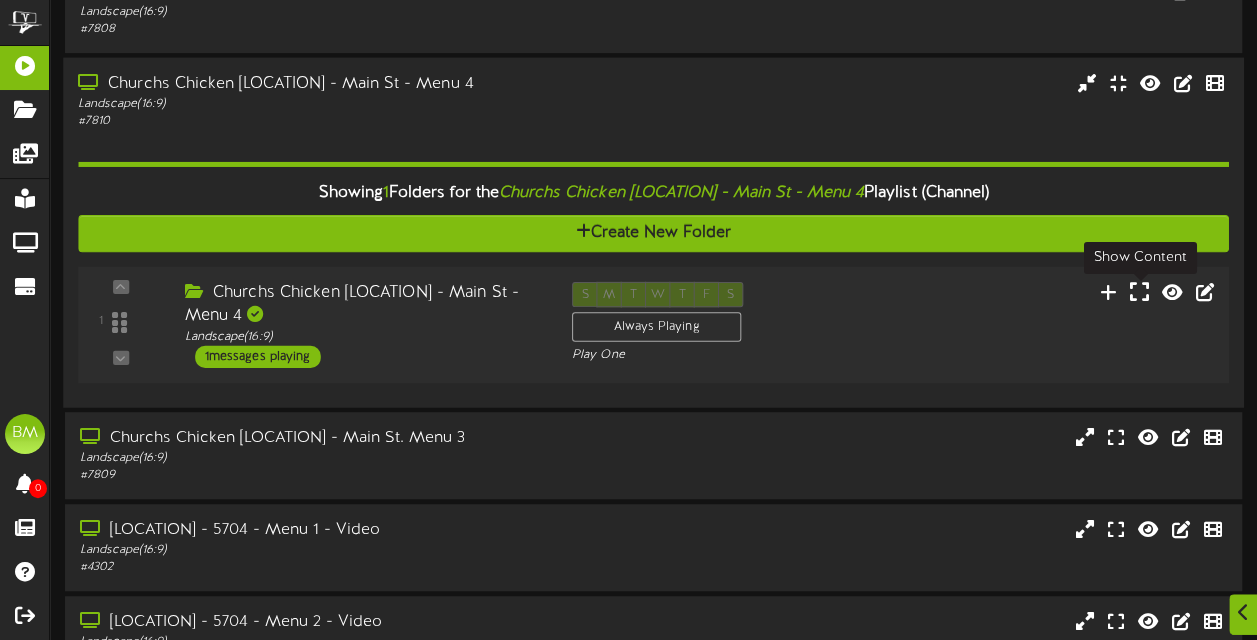 click at bounding box center [1138, 291] 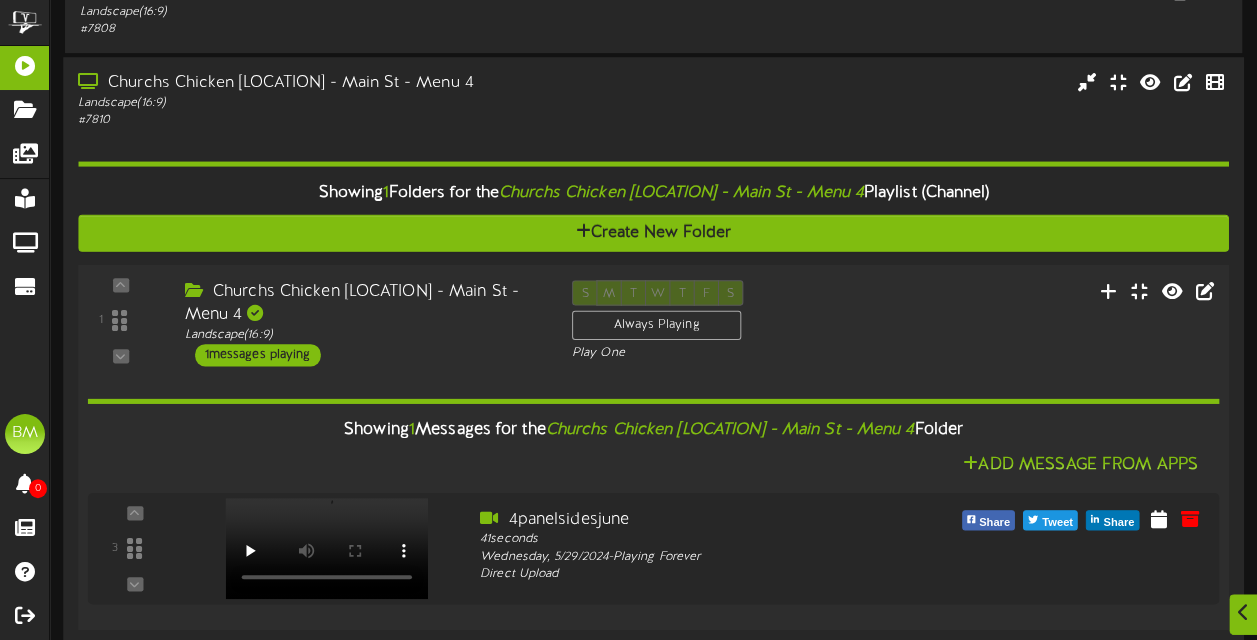 scroll, scrollTop: 600, scrollLeft: 0, axis: vertical 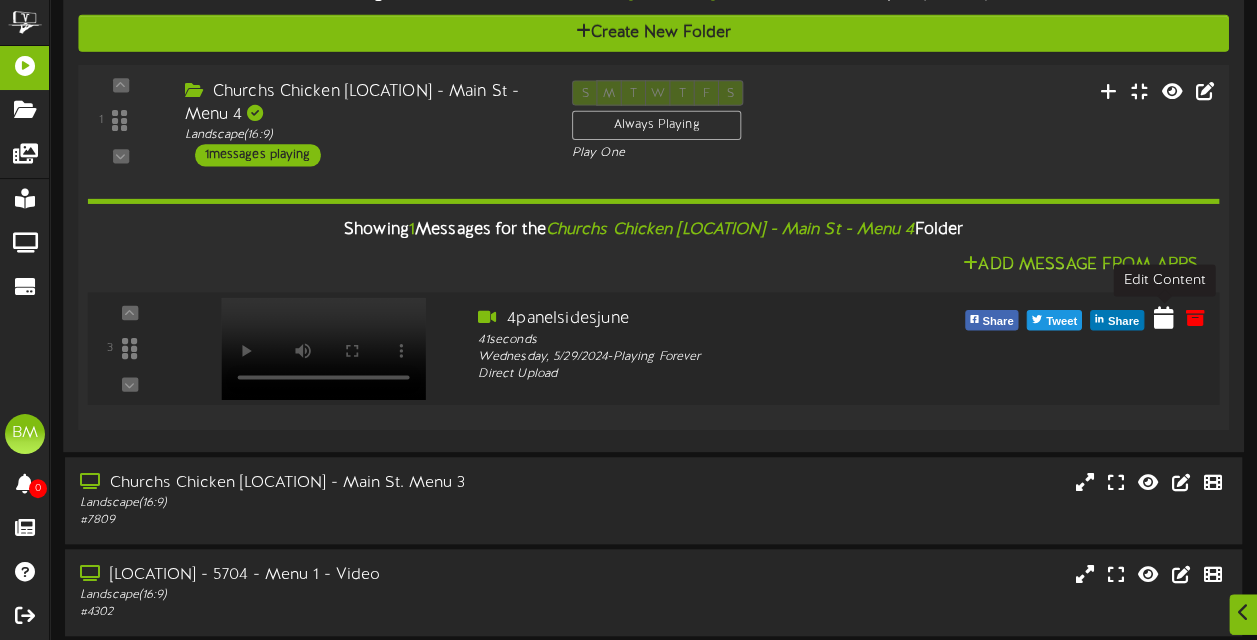 click at bounding box center [1164, 317] 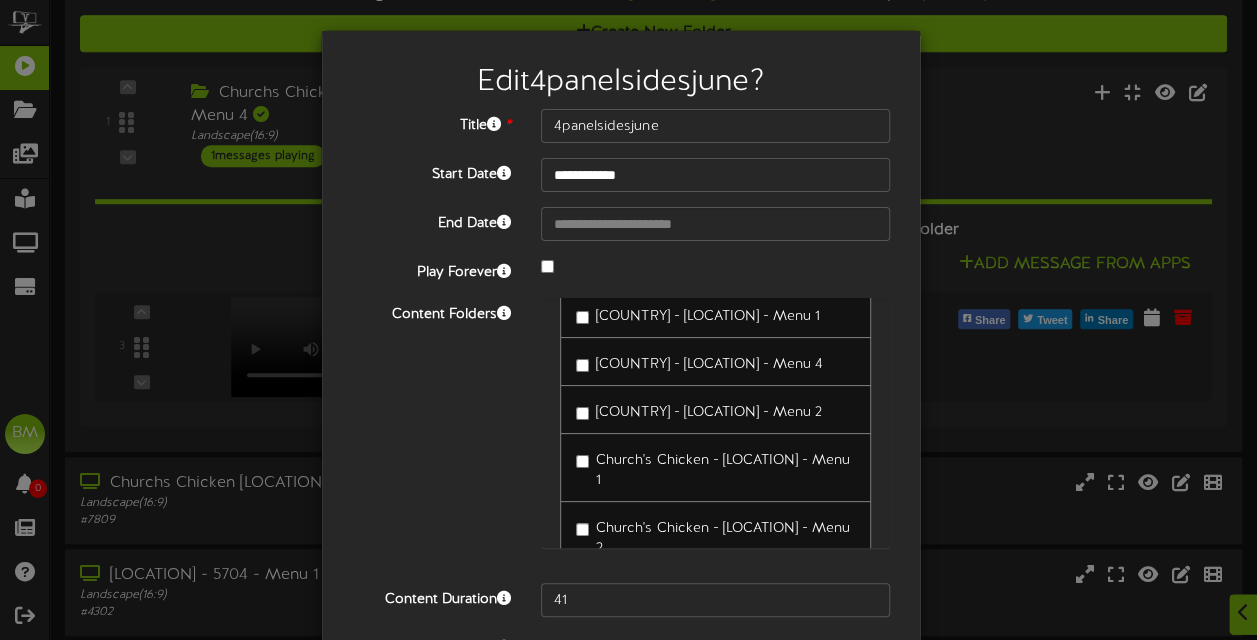 scroll, scrollTop: 0, scrollLeft: 0, axis: both 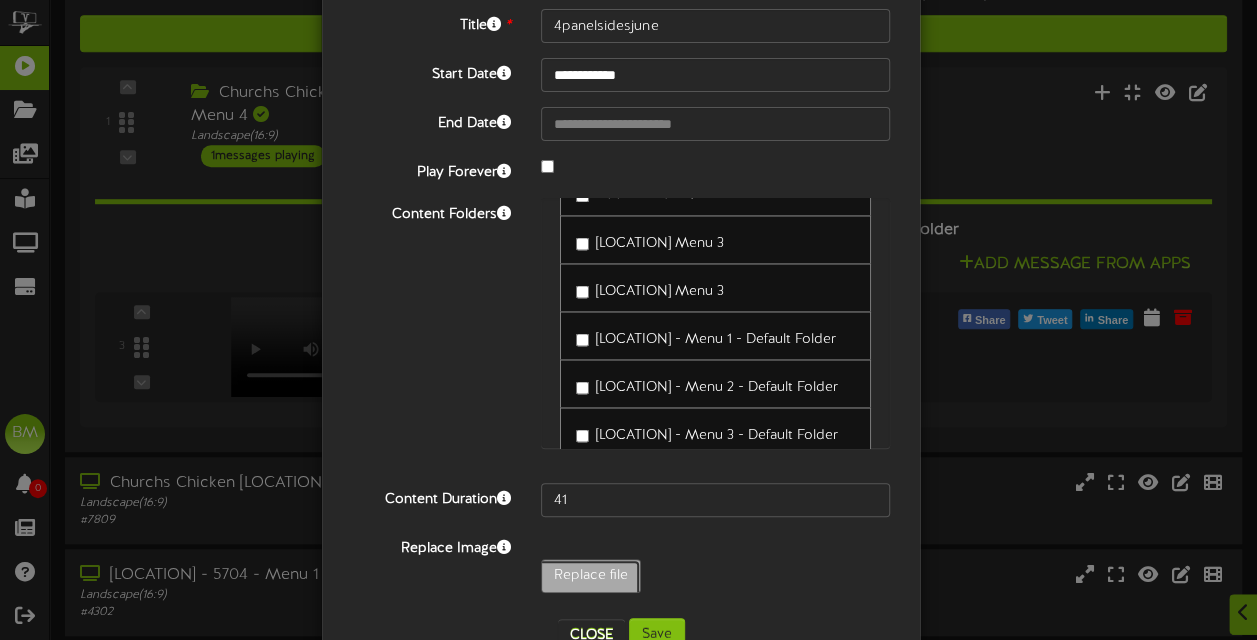 click on "Replace file" at bounding box center [-448, 631] 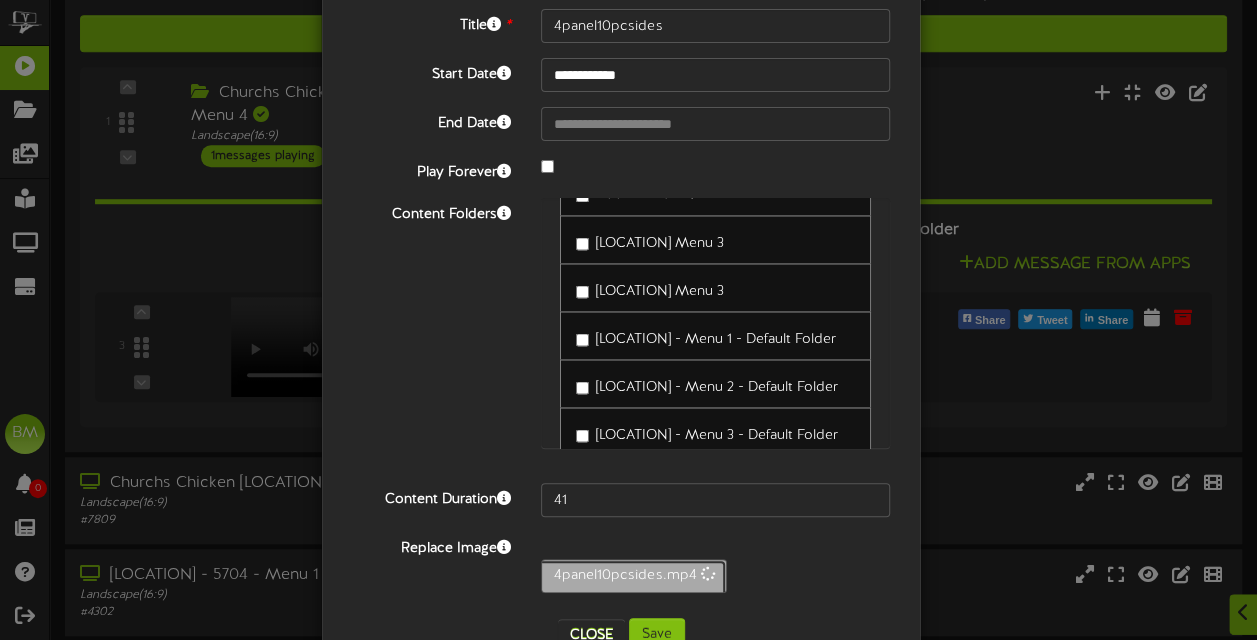type on "36" 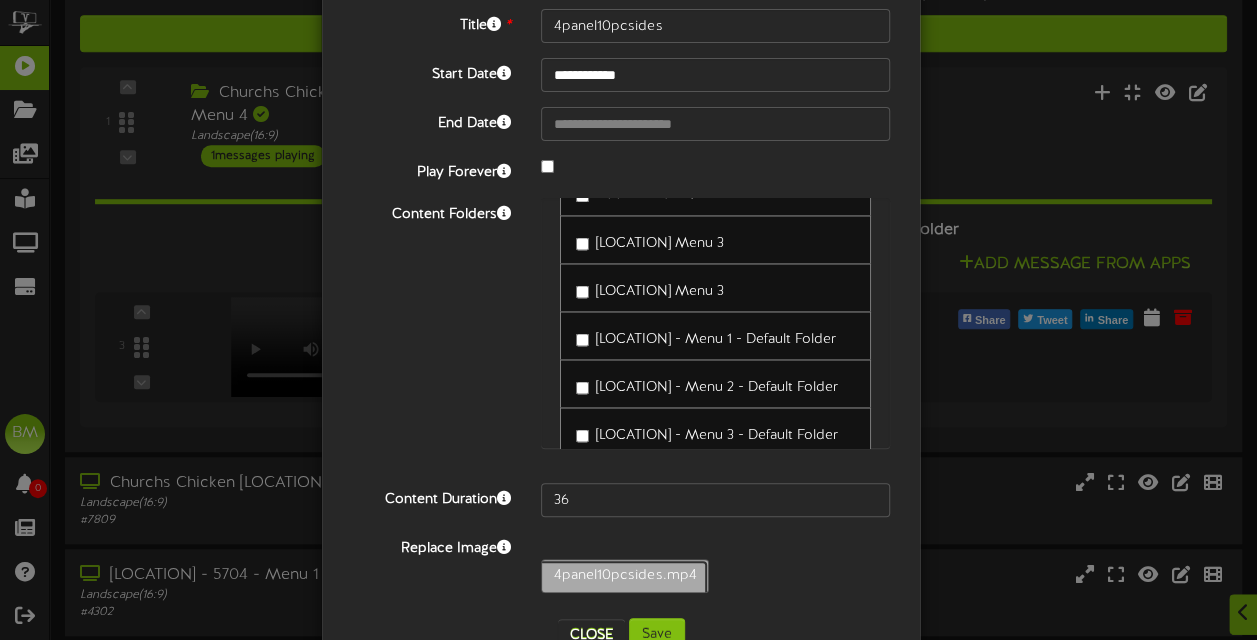 scroll, scrollTop: 156, scrollLeft: 0, axis: vertical 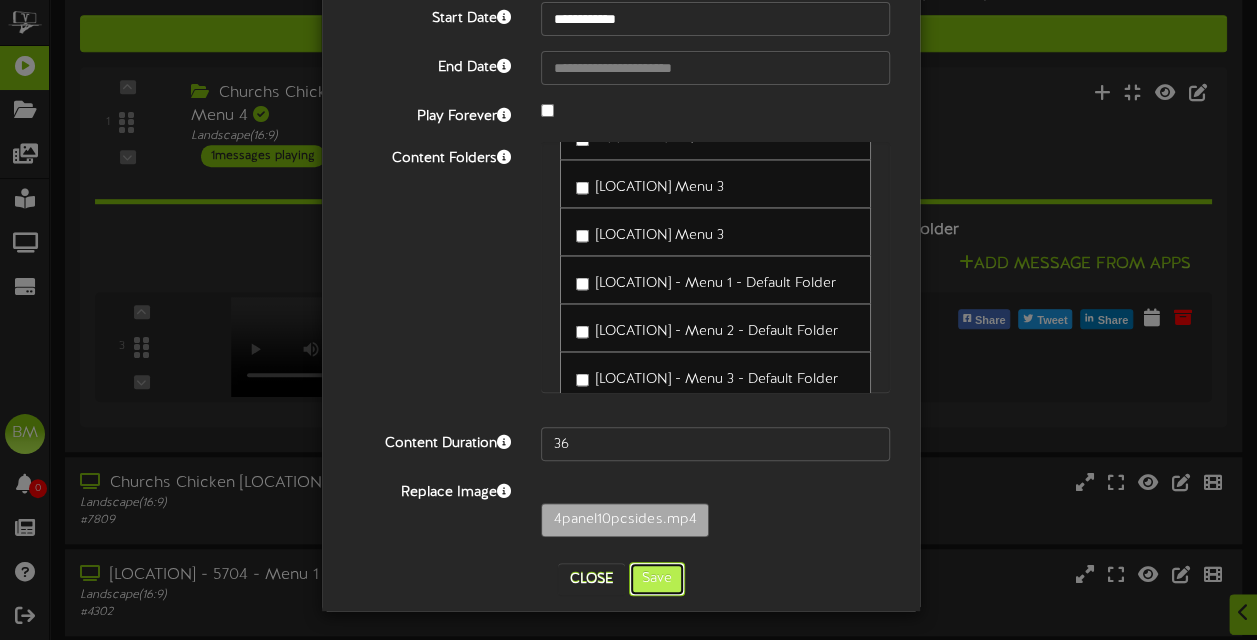 click on "Save" at bounding box center (657, 579) 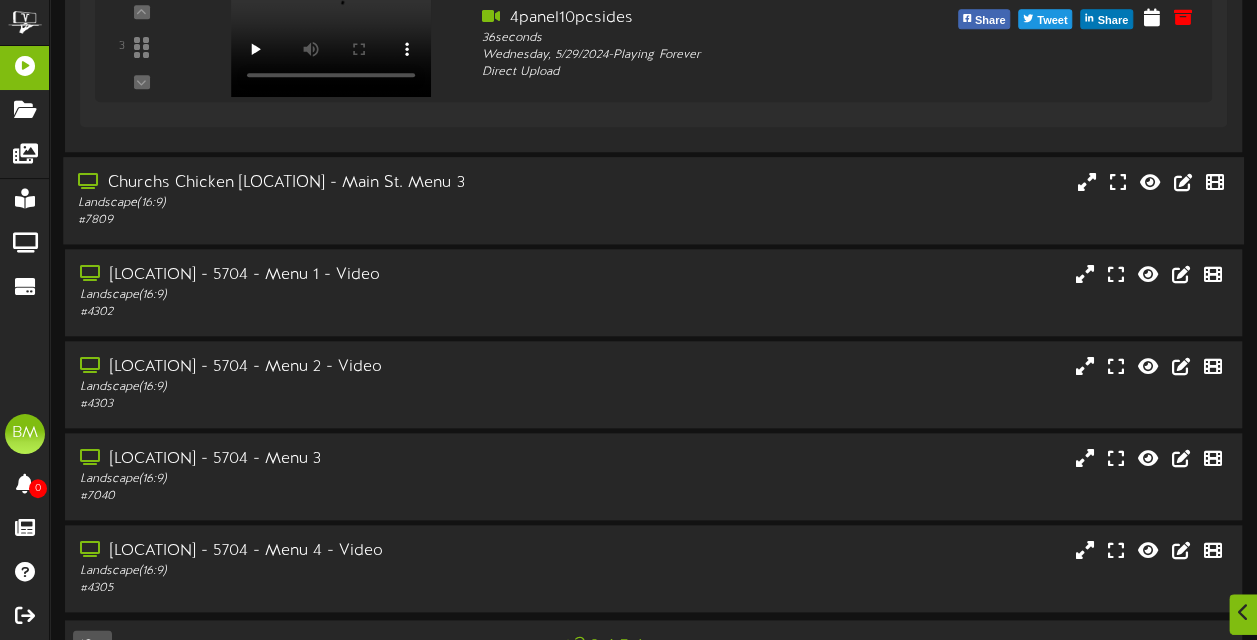 scroll, scrollTop: 956, scrollLeft: 0, axis: vertical 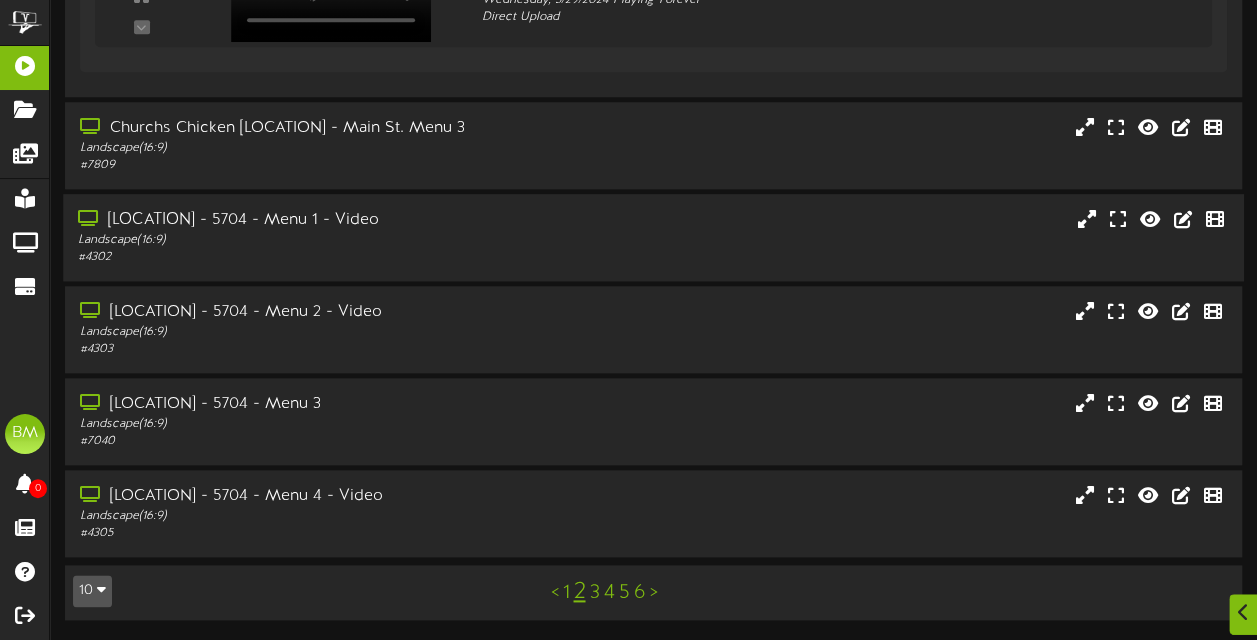 click on "Landscape  ( 16:9 )" at bounding box center [309, 240] 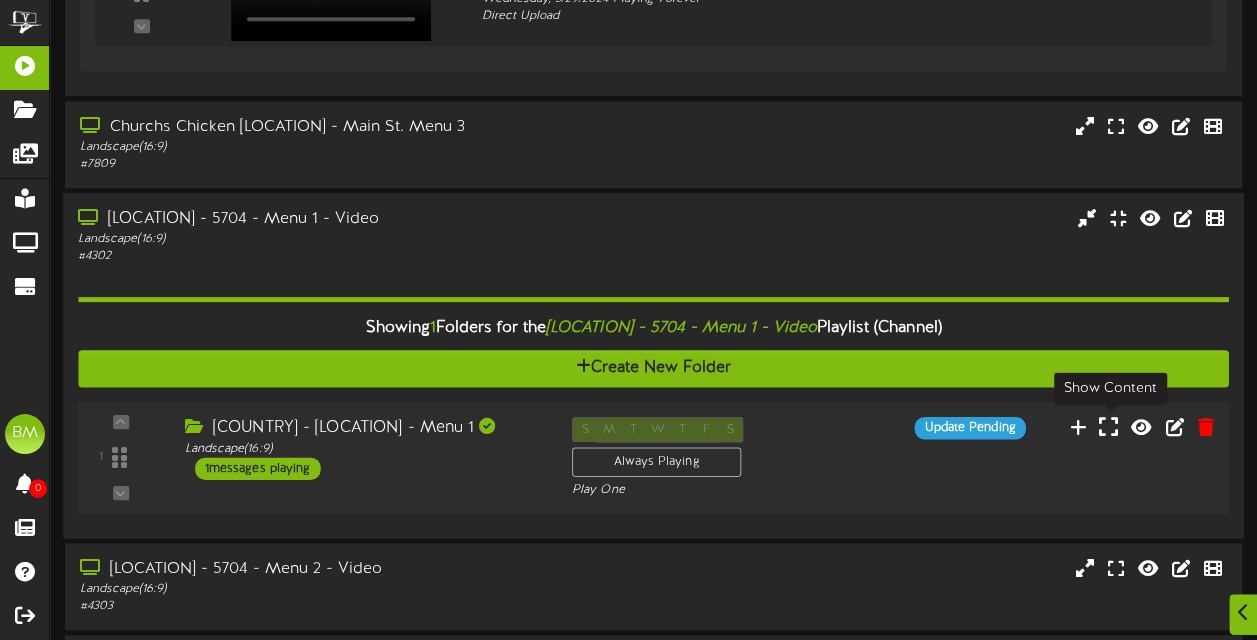 click at bounding box center [1108, 426] 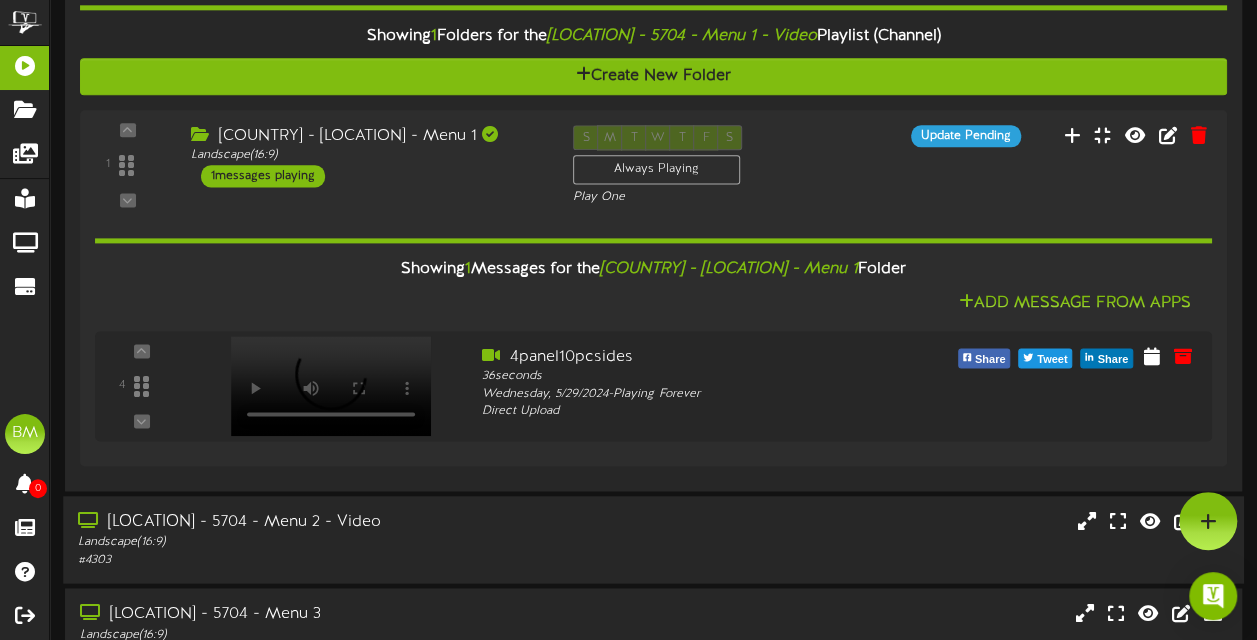 scroll, scrollTop: 1246, scrollLeft: 0, axis: vertical 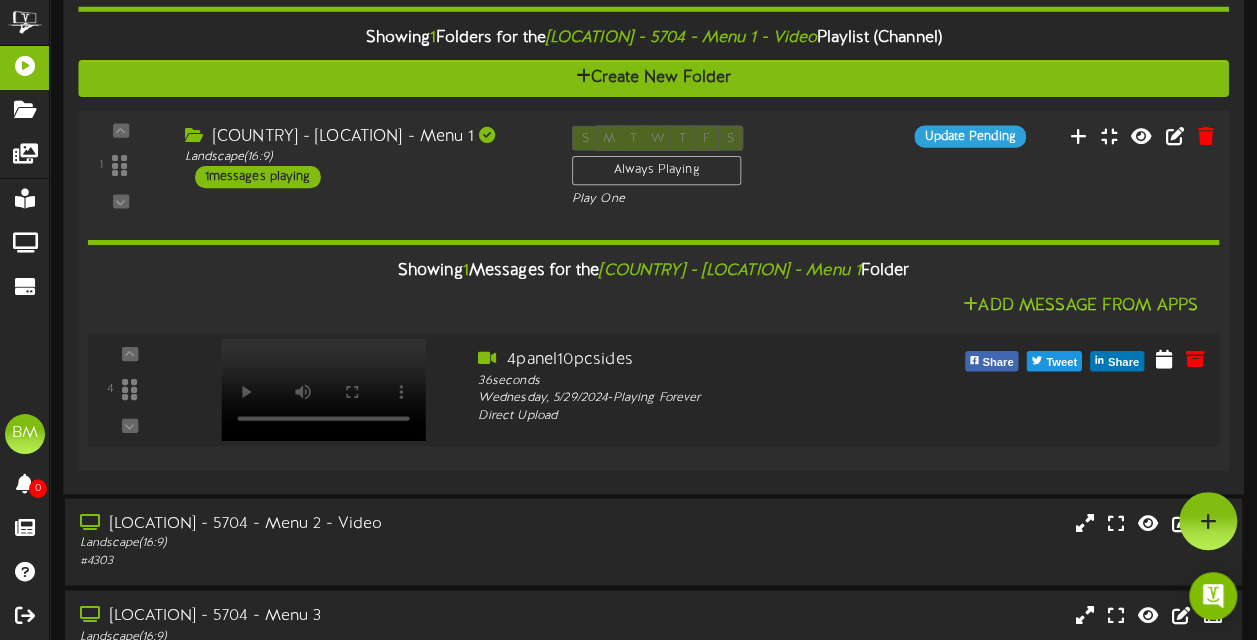type 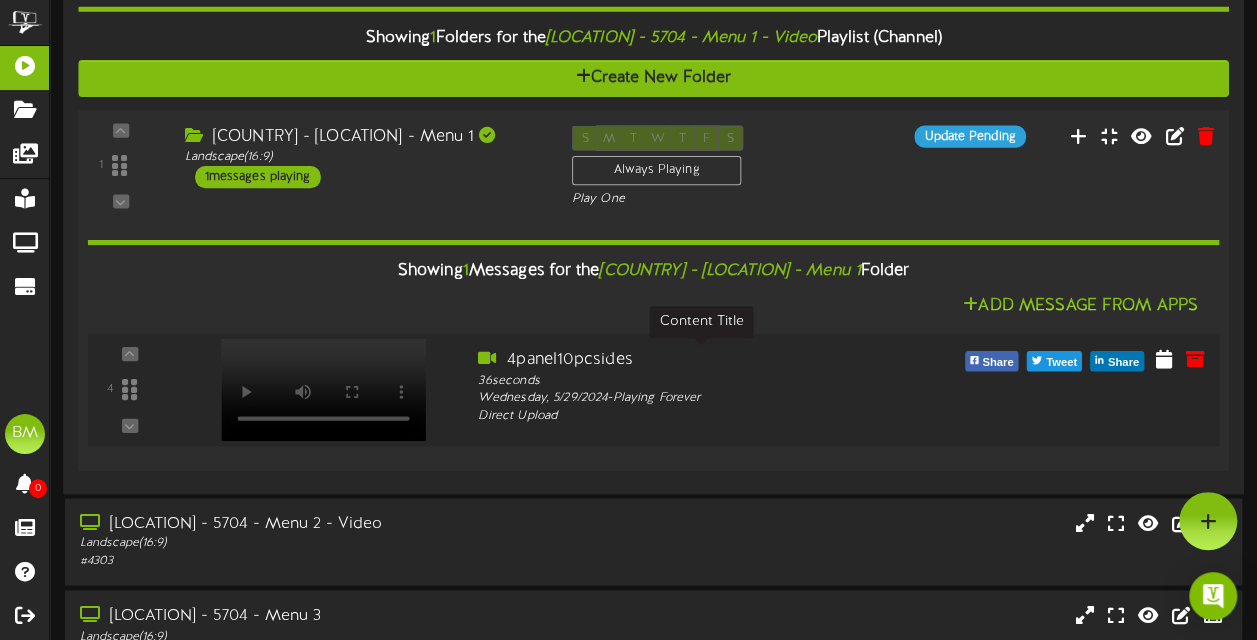 click on "4panel10pcsides" at bounding box center (700, 359) 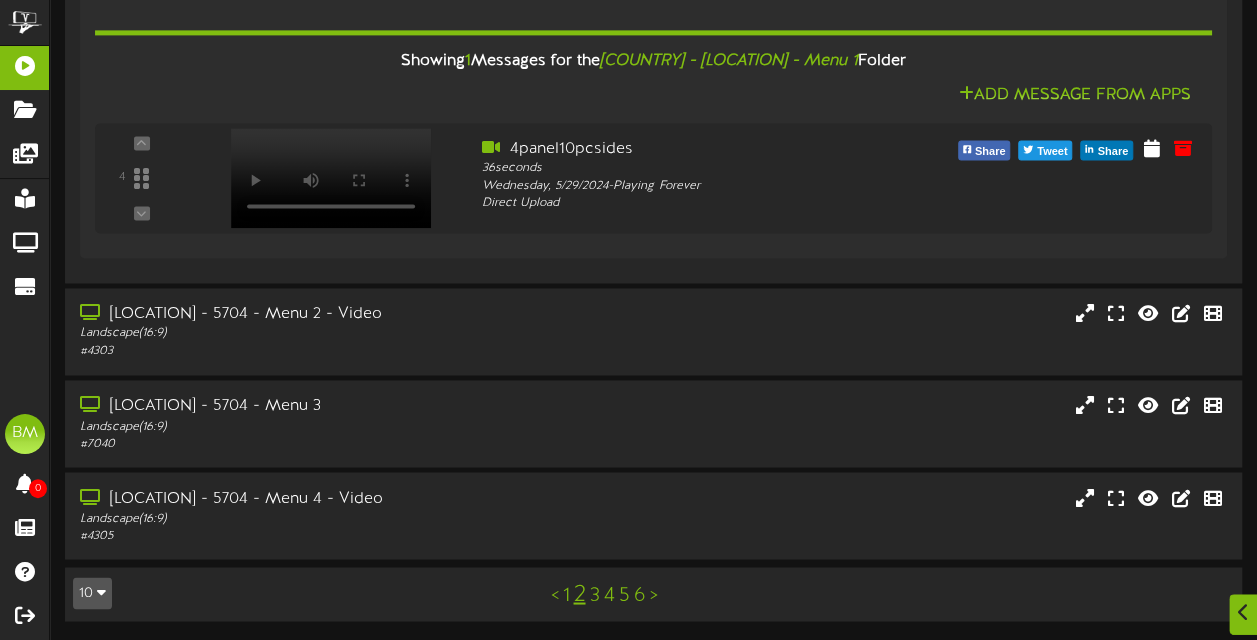 scroll, scrollTop: 1456, scrollLeft: 0, axis: vertical 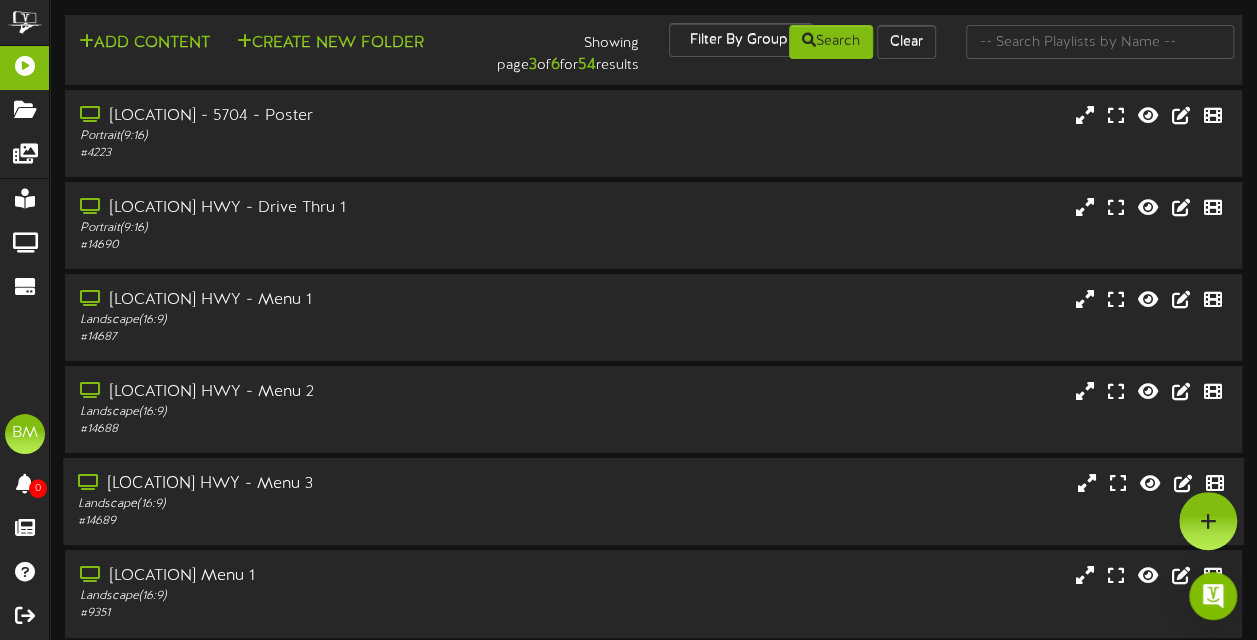 click on "Landscape  ( 16:9 )" at bounding box center [309, 504] 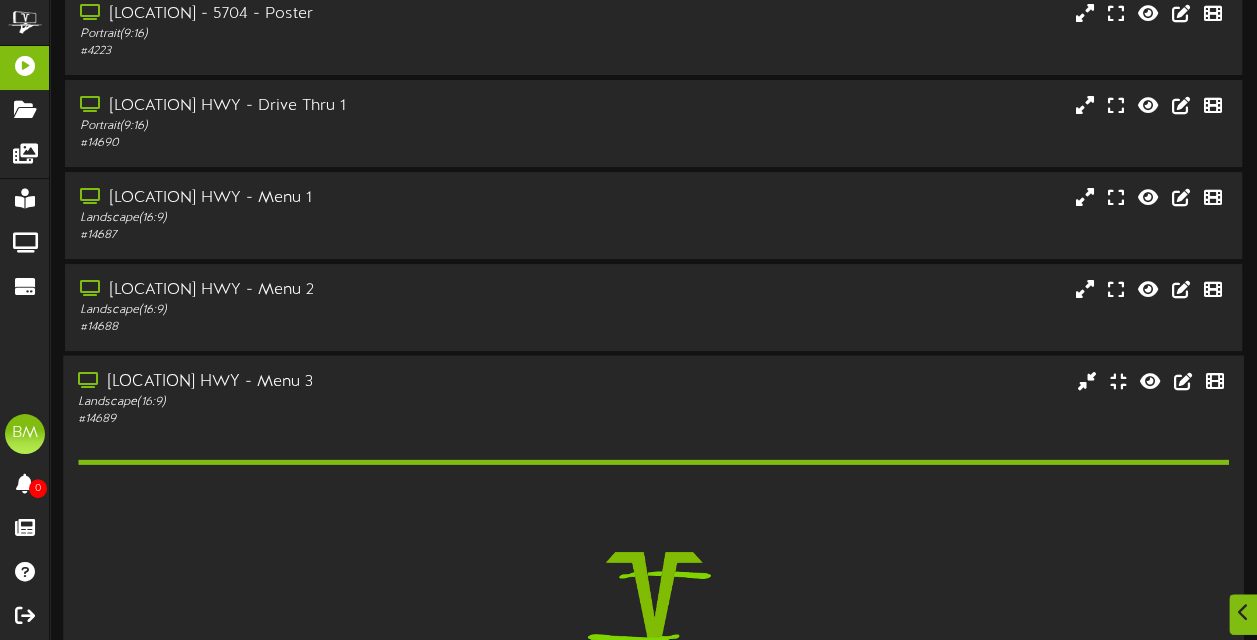 scroll, scrollTop: 300, scrollLeft: 0, axis: vertical 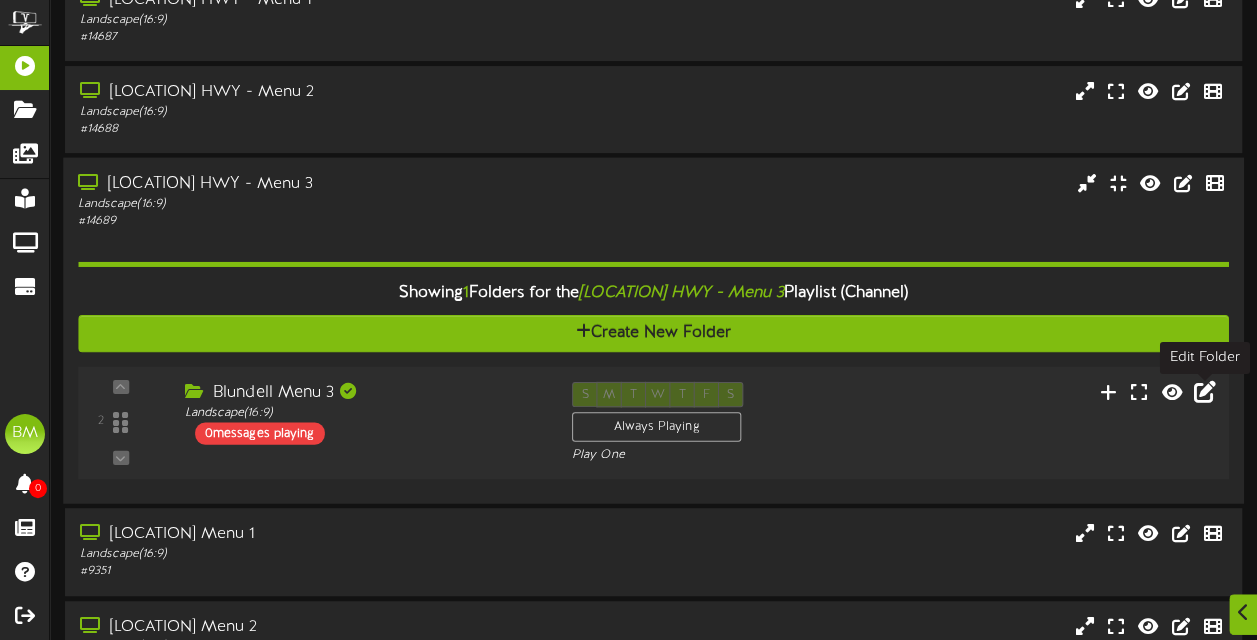 click at bounding box center (1205, 394) 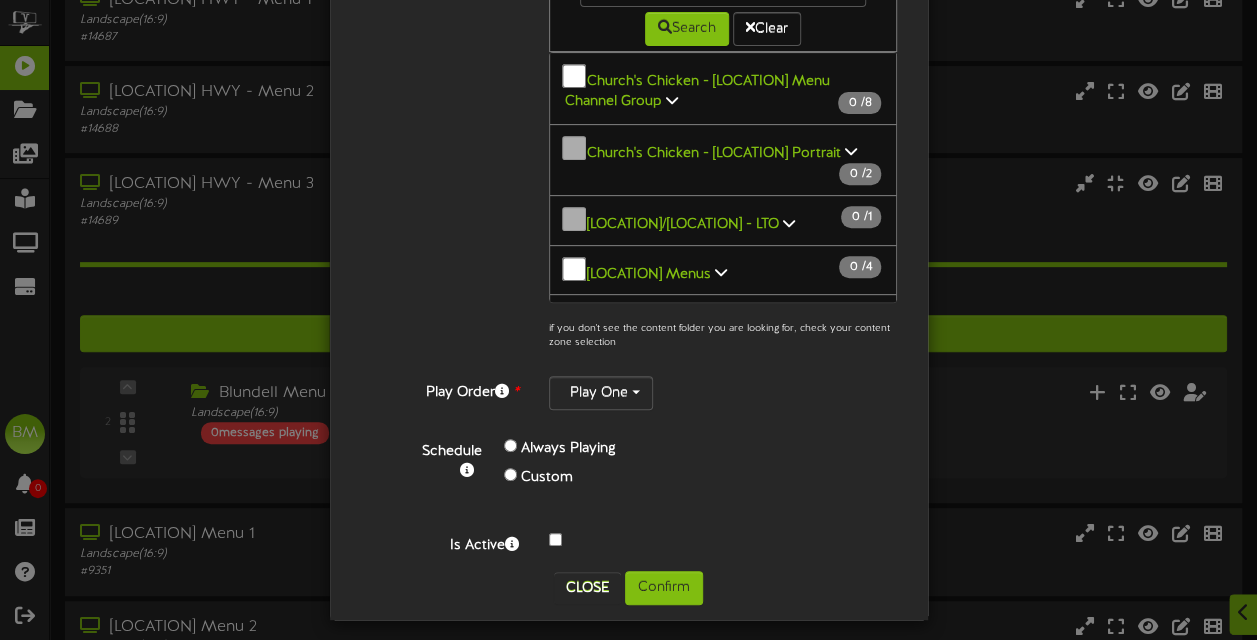 scroll, scrollTop: 316, scrollLeft: 0, axis: vertical 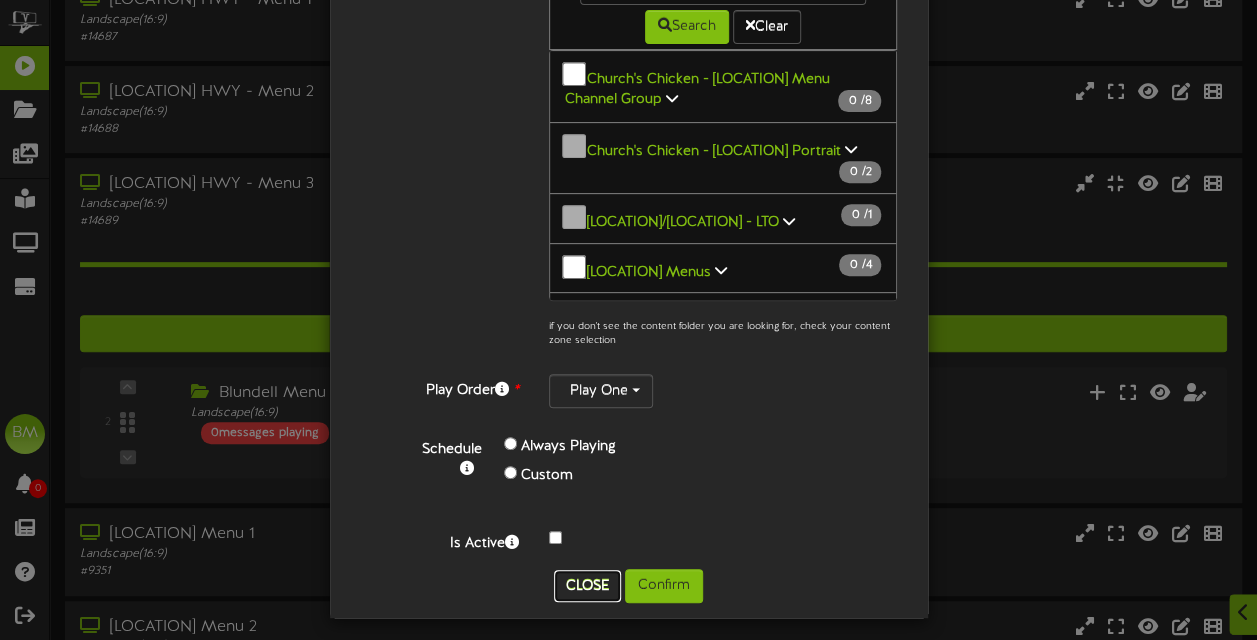 click on "Close" at bounding box center (587, 586) 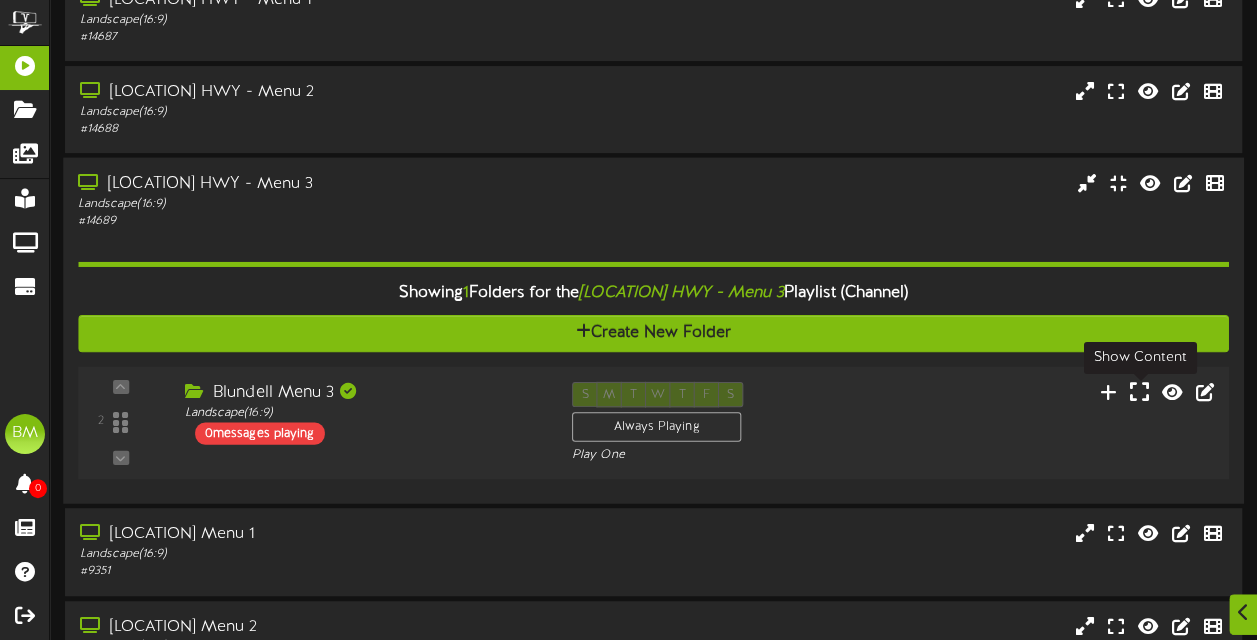 click at bounding box center [1139, 394] 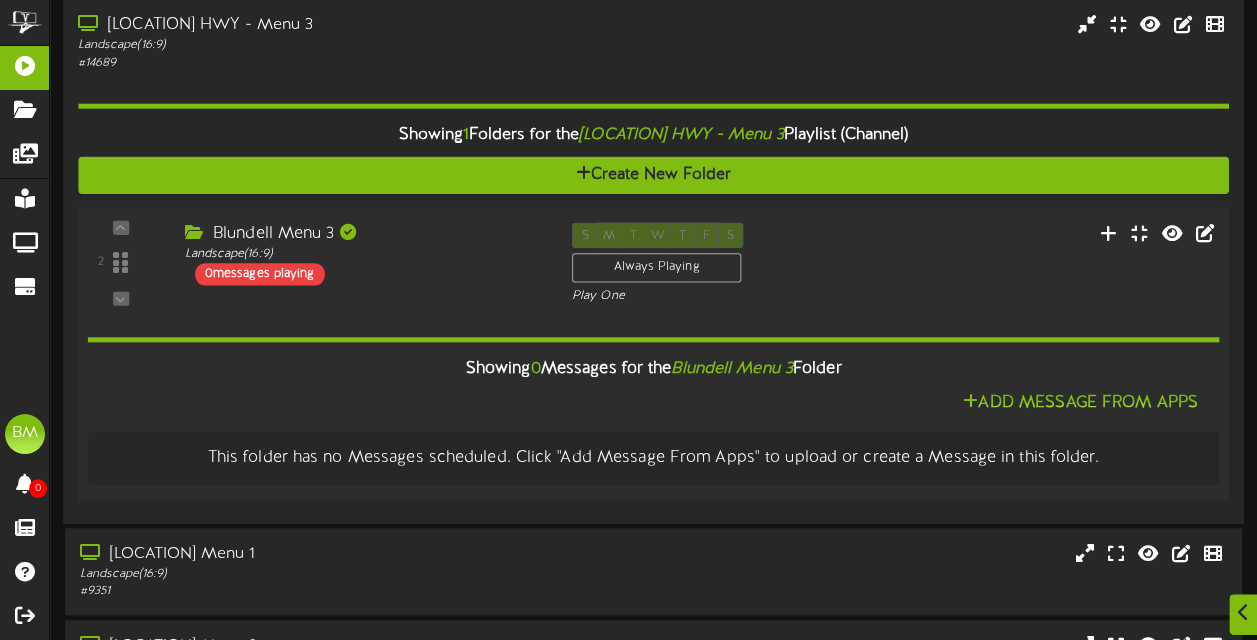 scroll, scrollTop: 500, scrollLeft: 0, axis: vertical 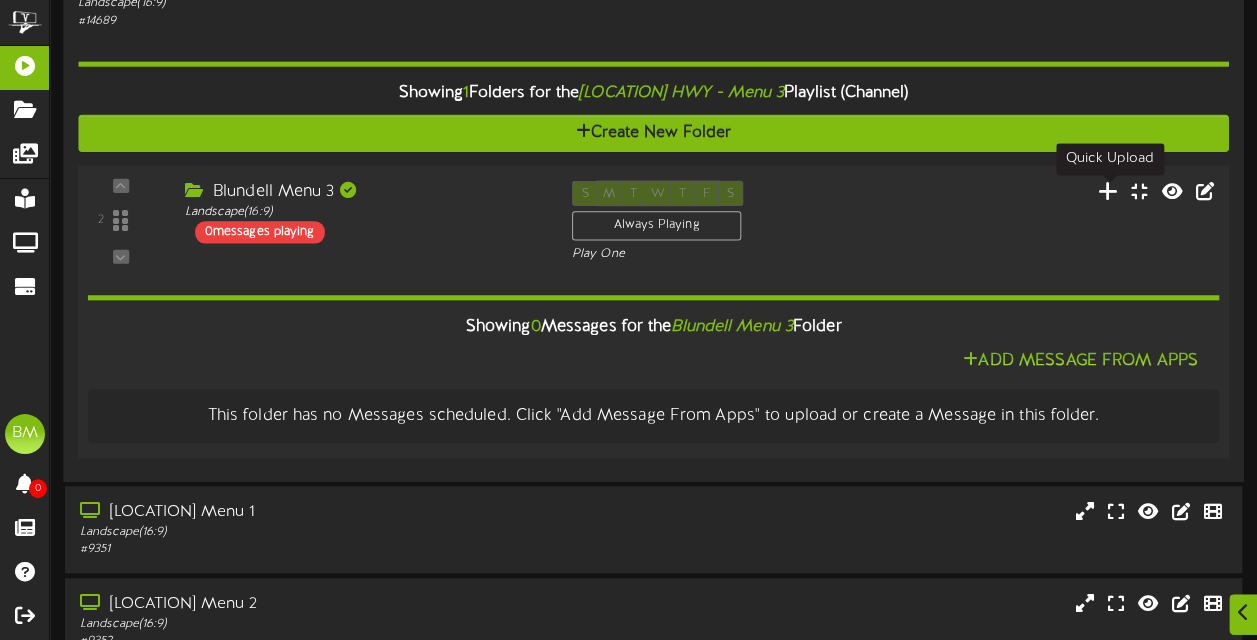 click at bounding box center [1108, 190] 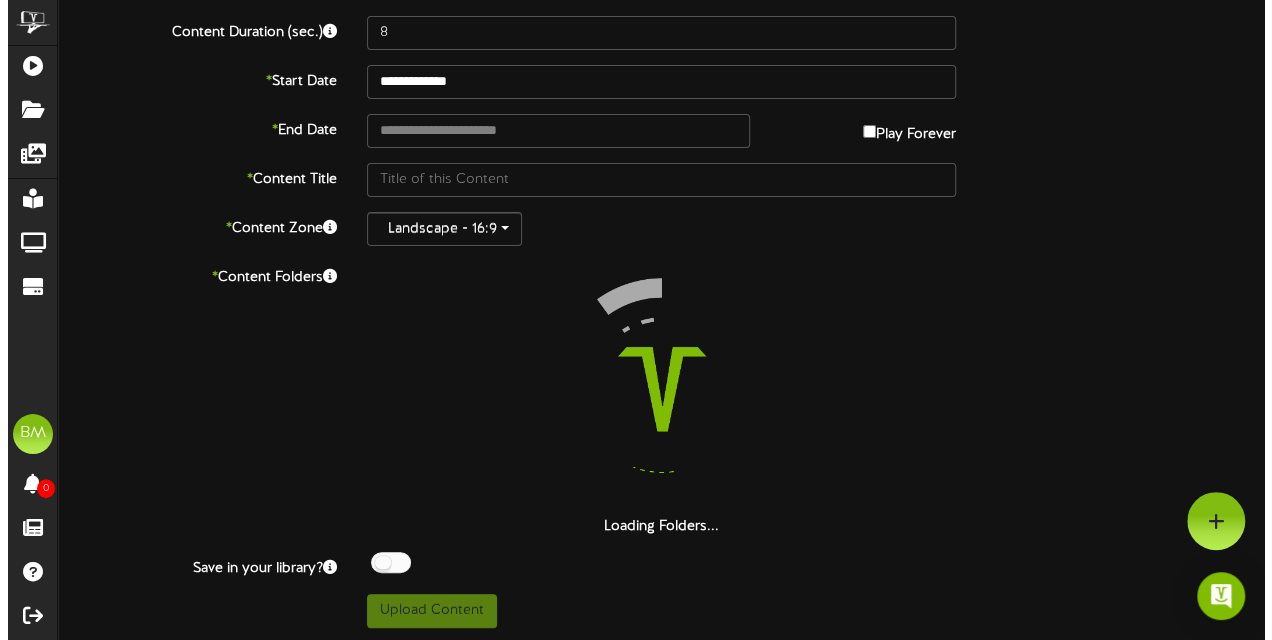 scroll, scrollTop: 0, scrollLeft: 0, axis: both 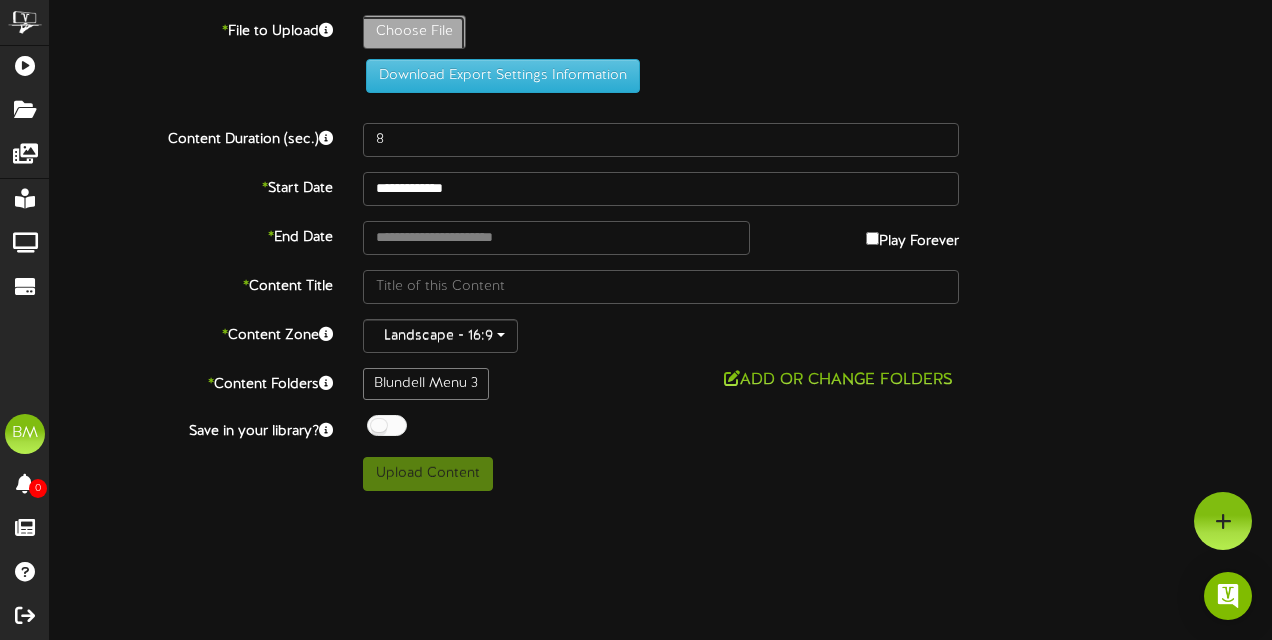 click on "Choose File" at bounding box center [-623, 87] 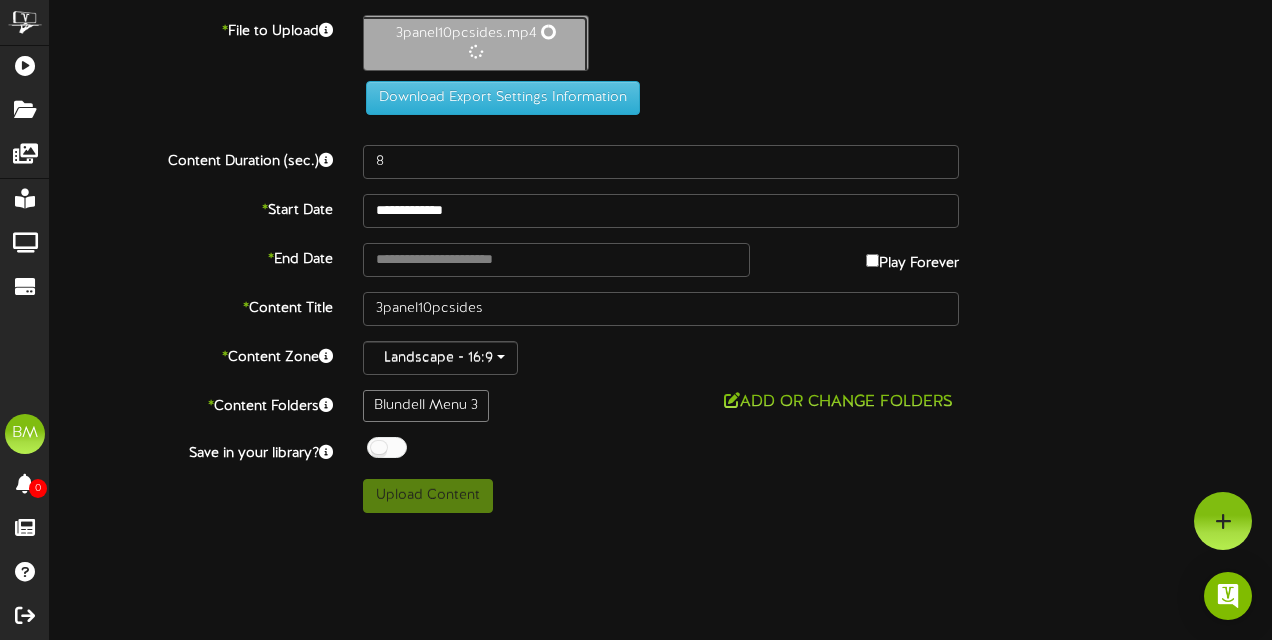 type on "36" 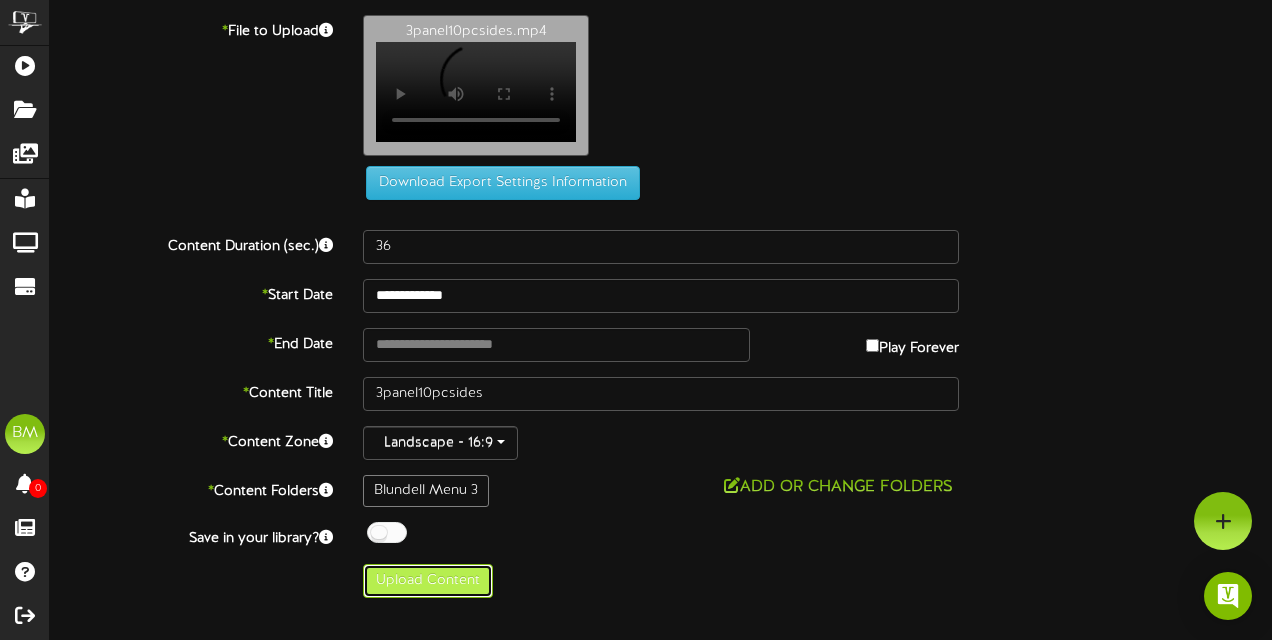 click on "Upload Content" at bounding box center (428, 581) 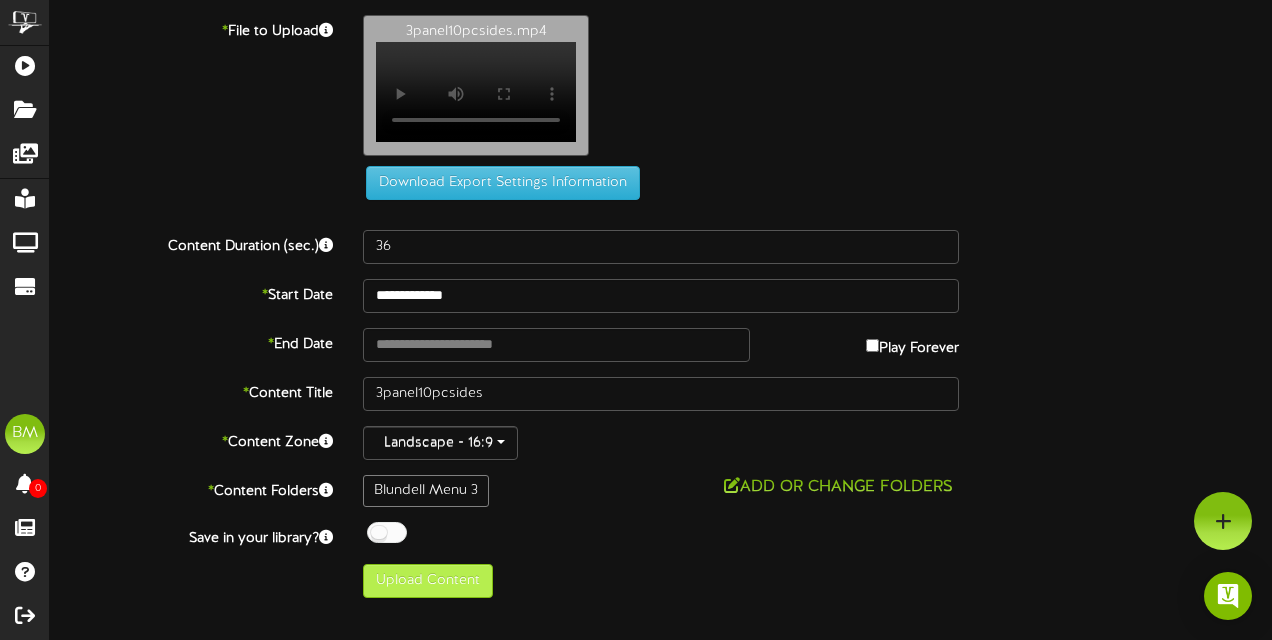 type on "**********" 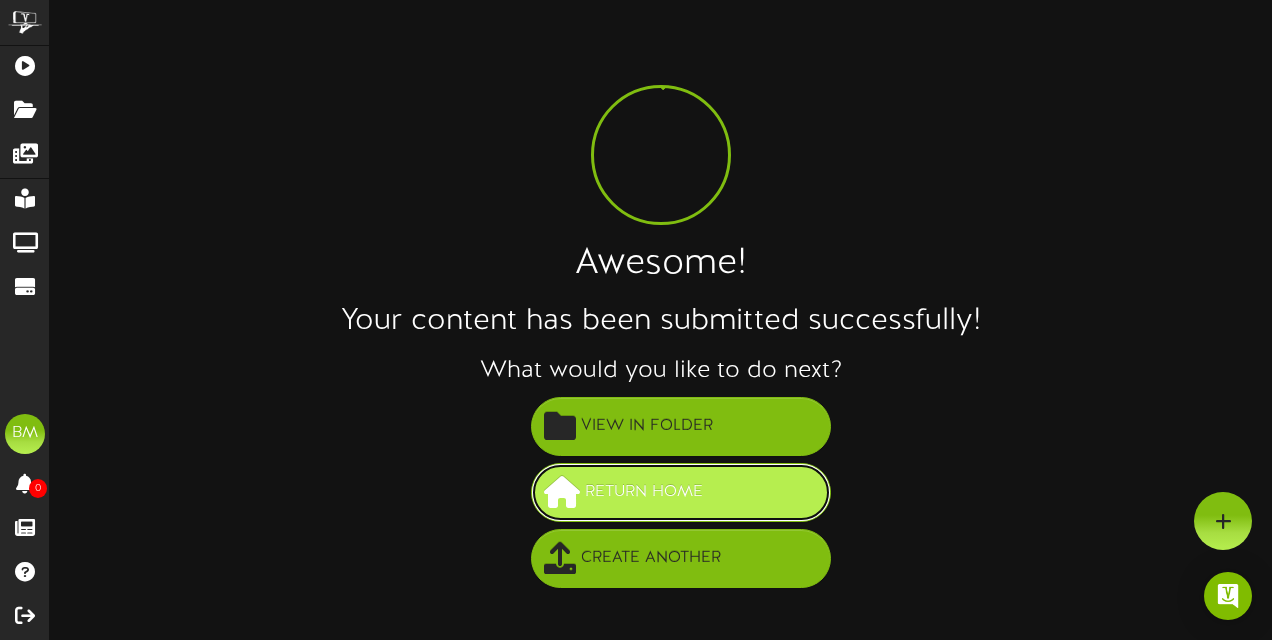 click on "Return Home" at bounding box center (681, 492) 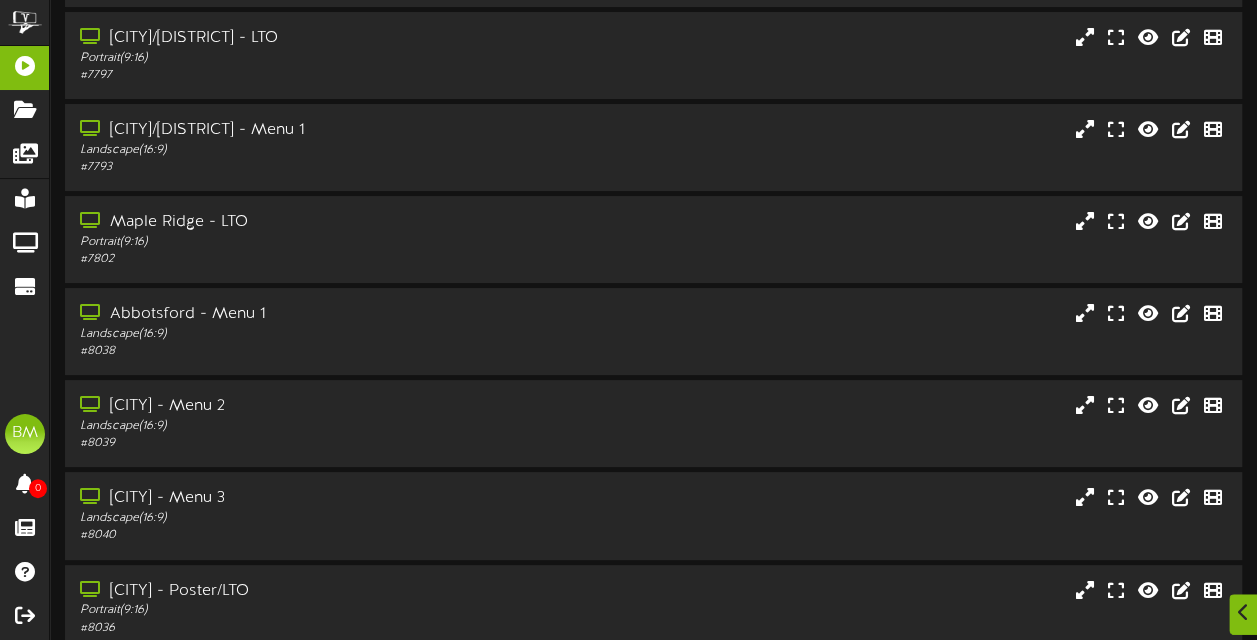 scroll, scrollTop: 451, scrollLeft: 0, axis: vertical 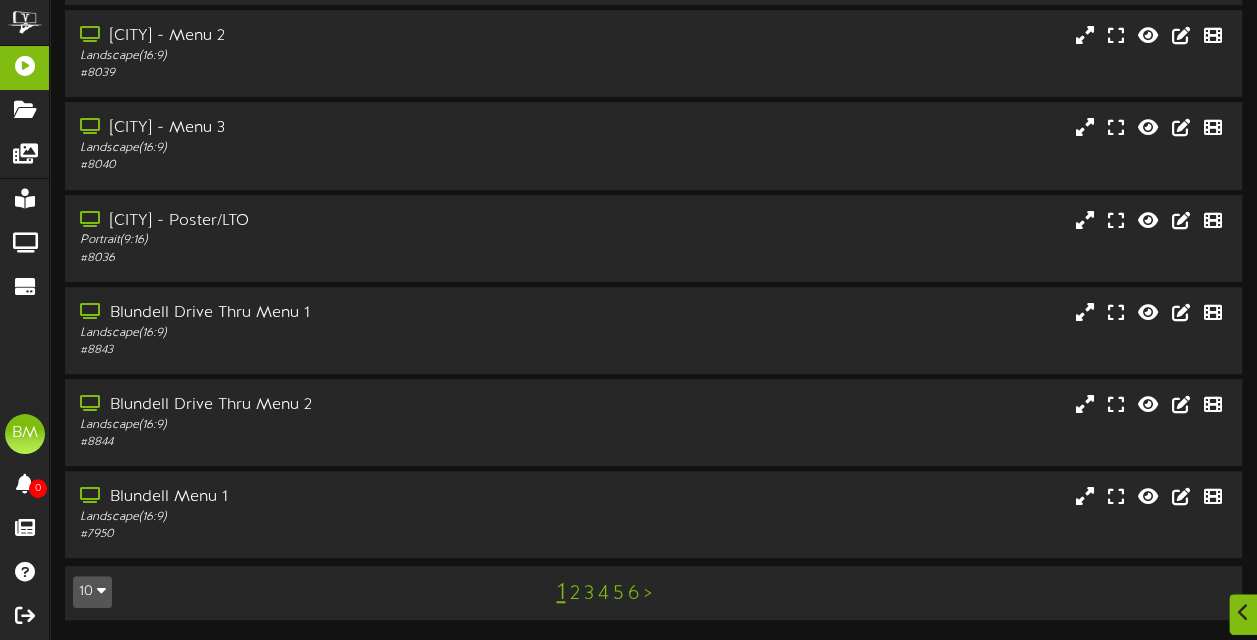 click on "2" at bounding box center (574, 594) 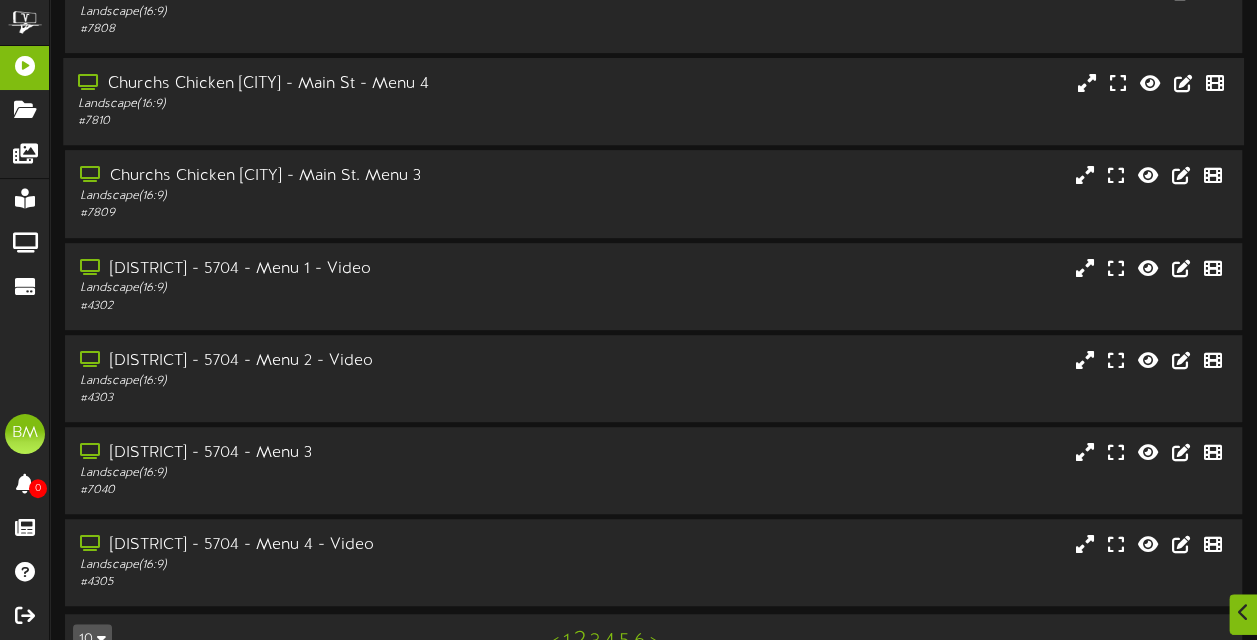 scroll, scrollTop: 451, scrollLeft: 0, axis: vertical 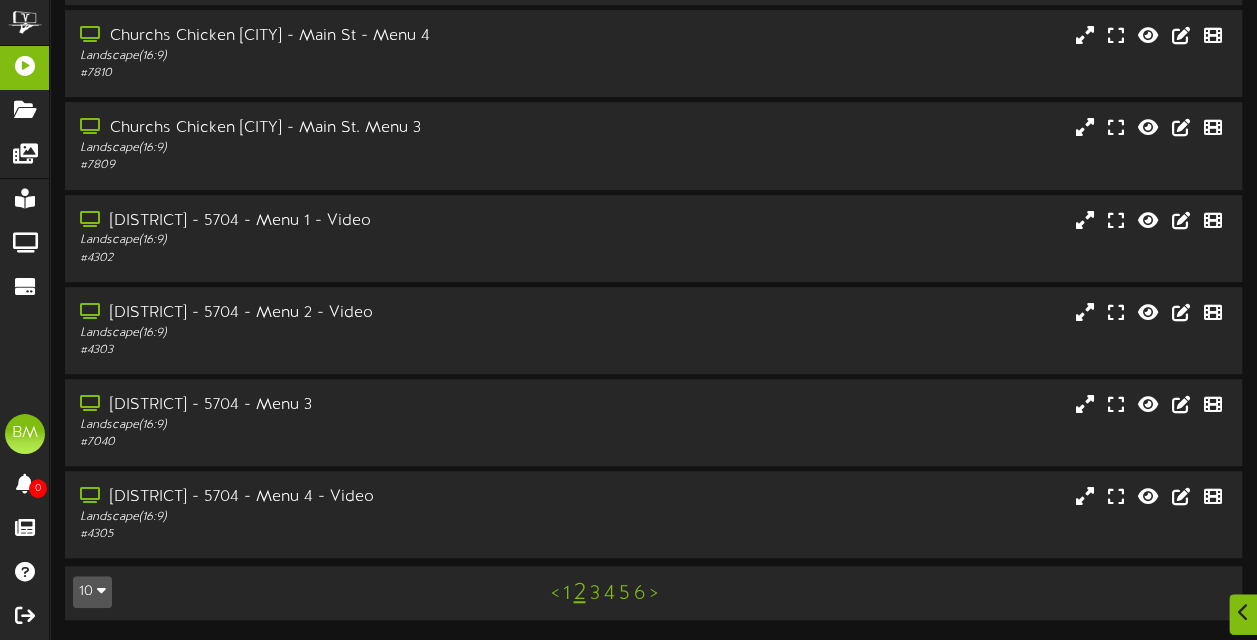 click on "3" at bounding box center (594, 594) 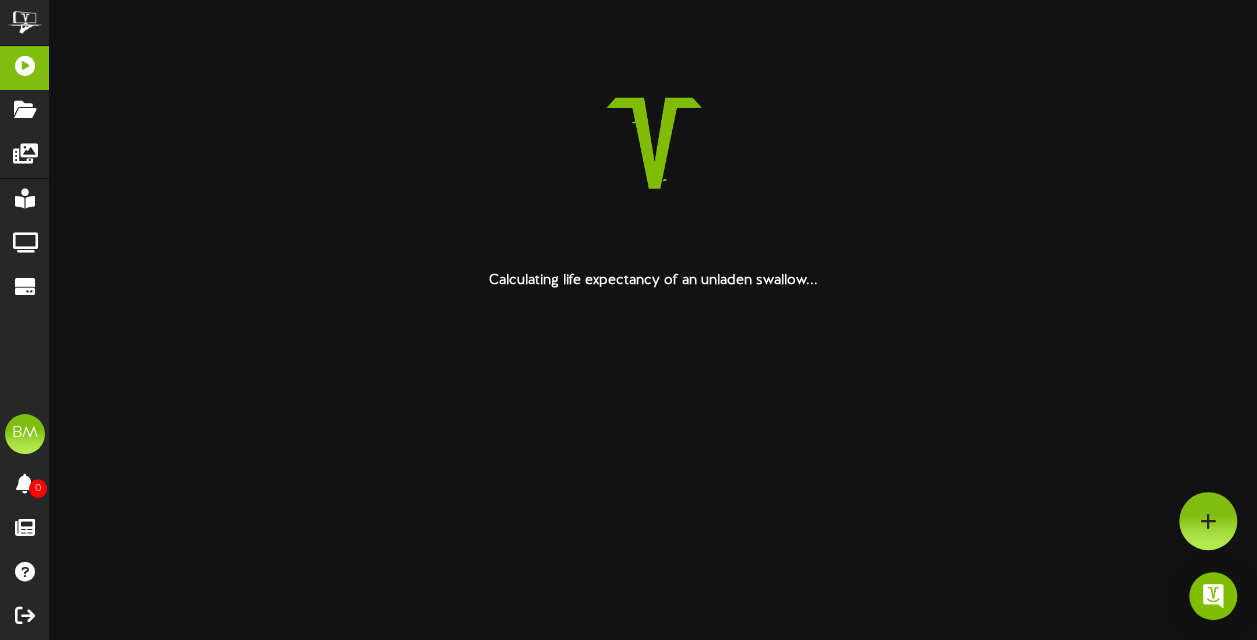 scroll, scrollTop: 0, scrollLeft: 0, axis: both 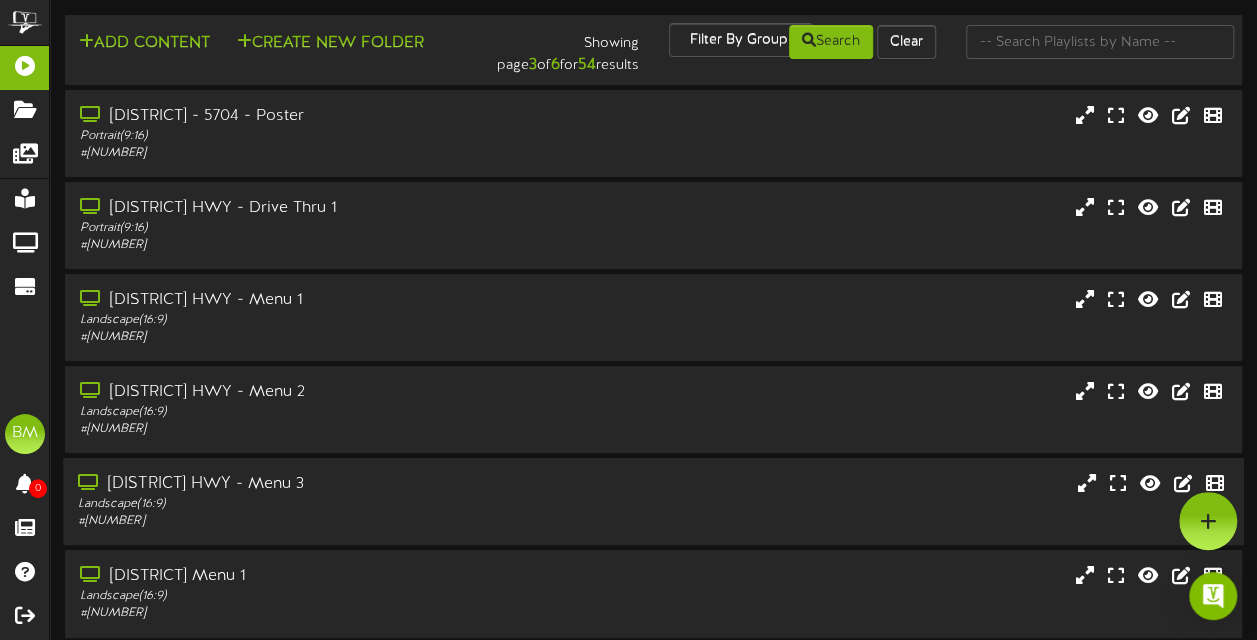 click on "Fraser HWY - Menu 3
Landscape  ( 16:9 )
# 14689" at bounding box center [653, 501] 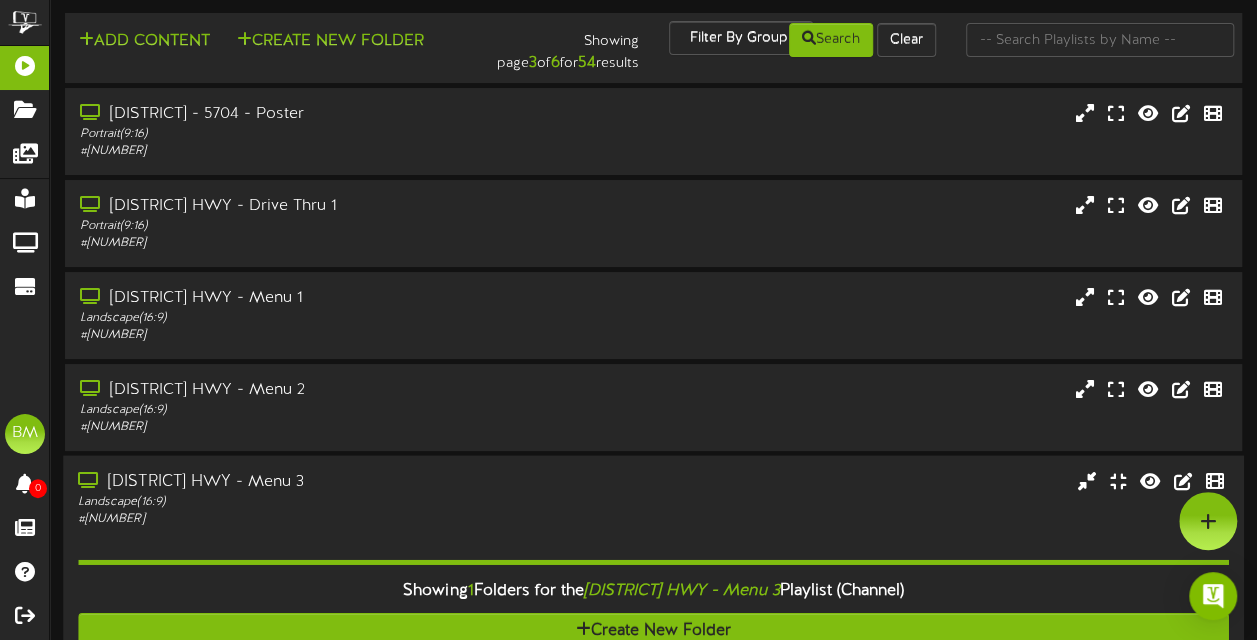 scroll, scrollTop: 0, scrollLeft: 0, axis: both 